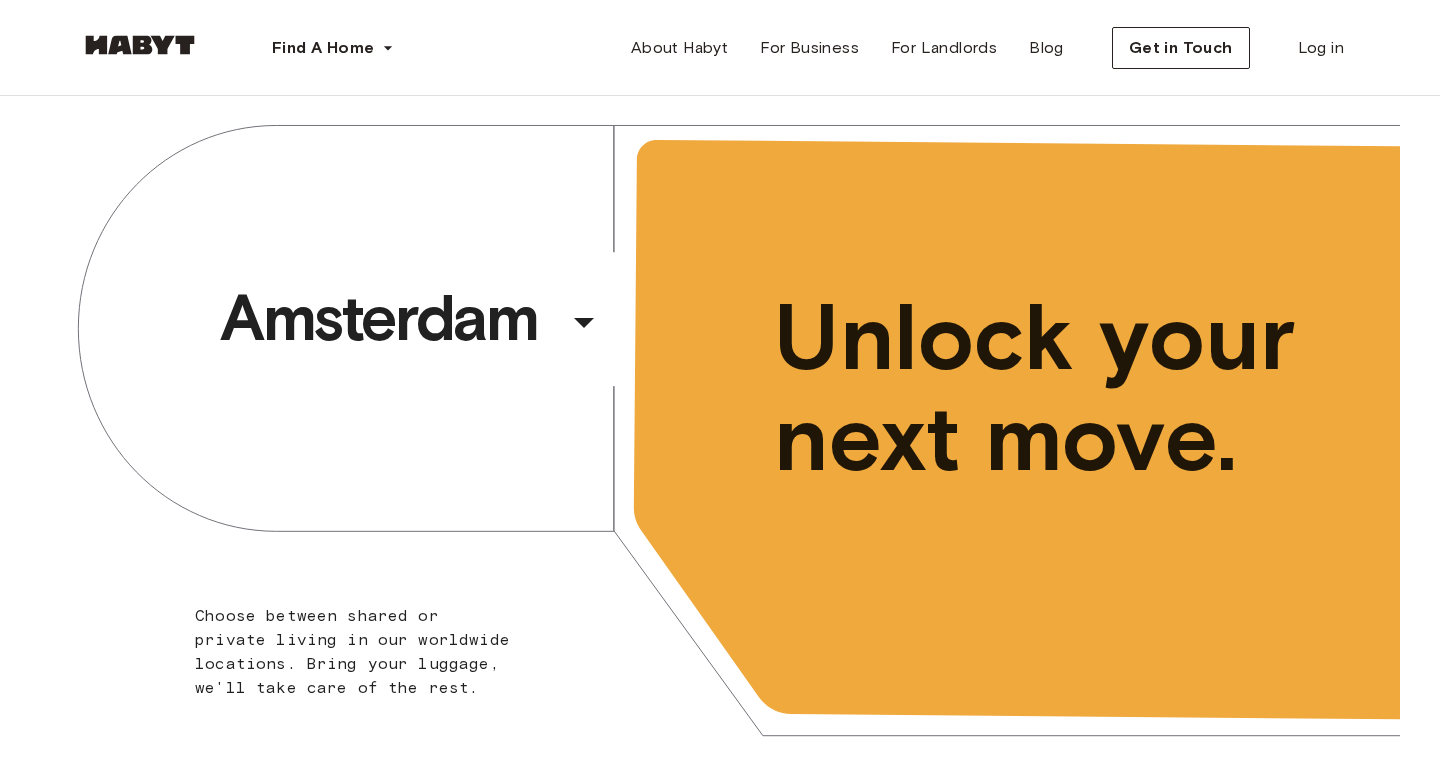 scroll, scrollTop: 0, scrollLeft: 0, axis: both 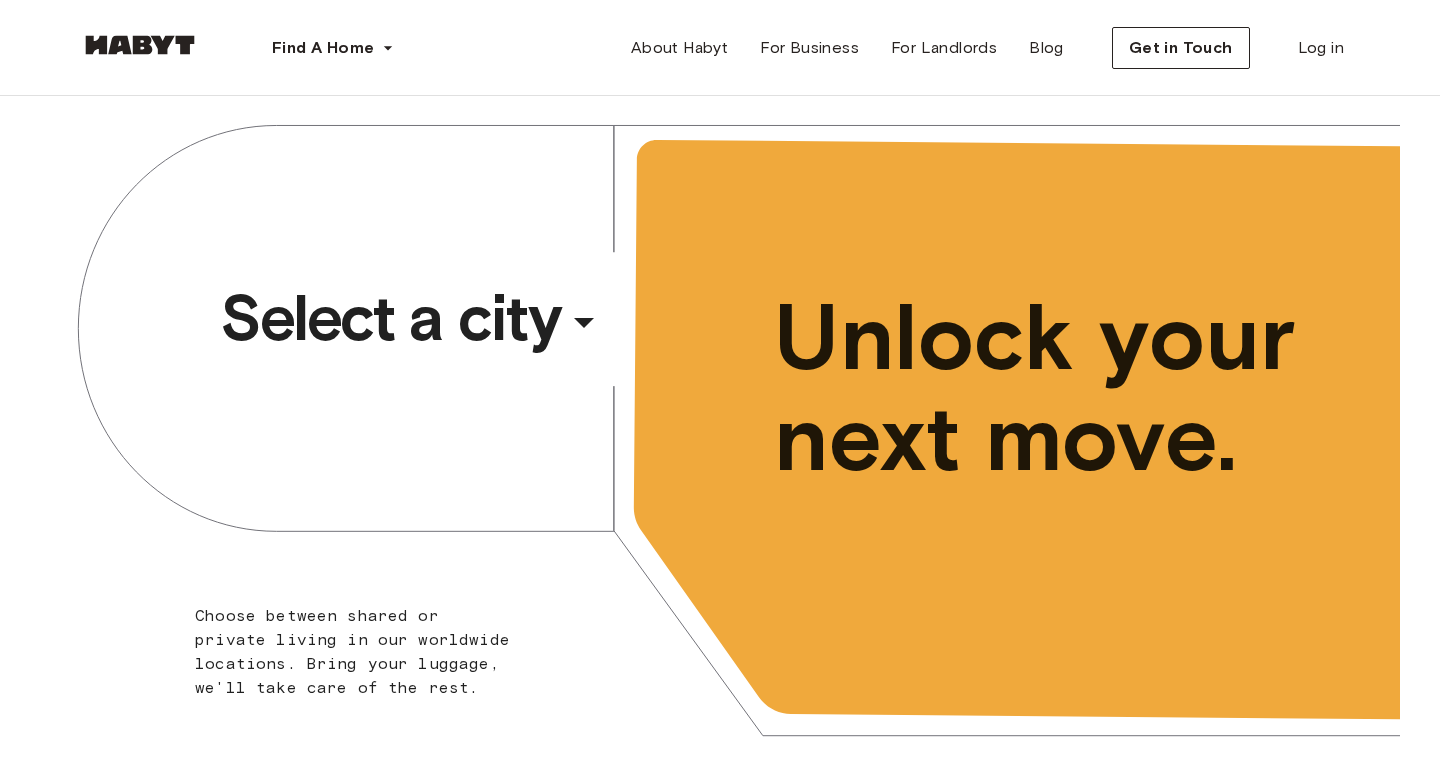 click 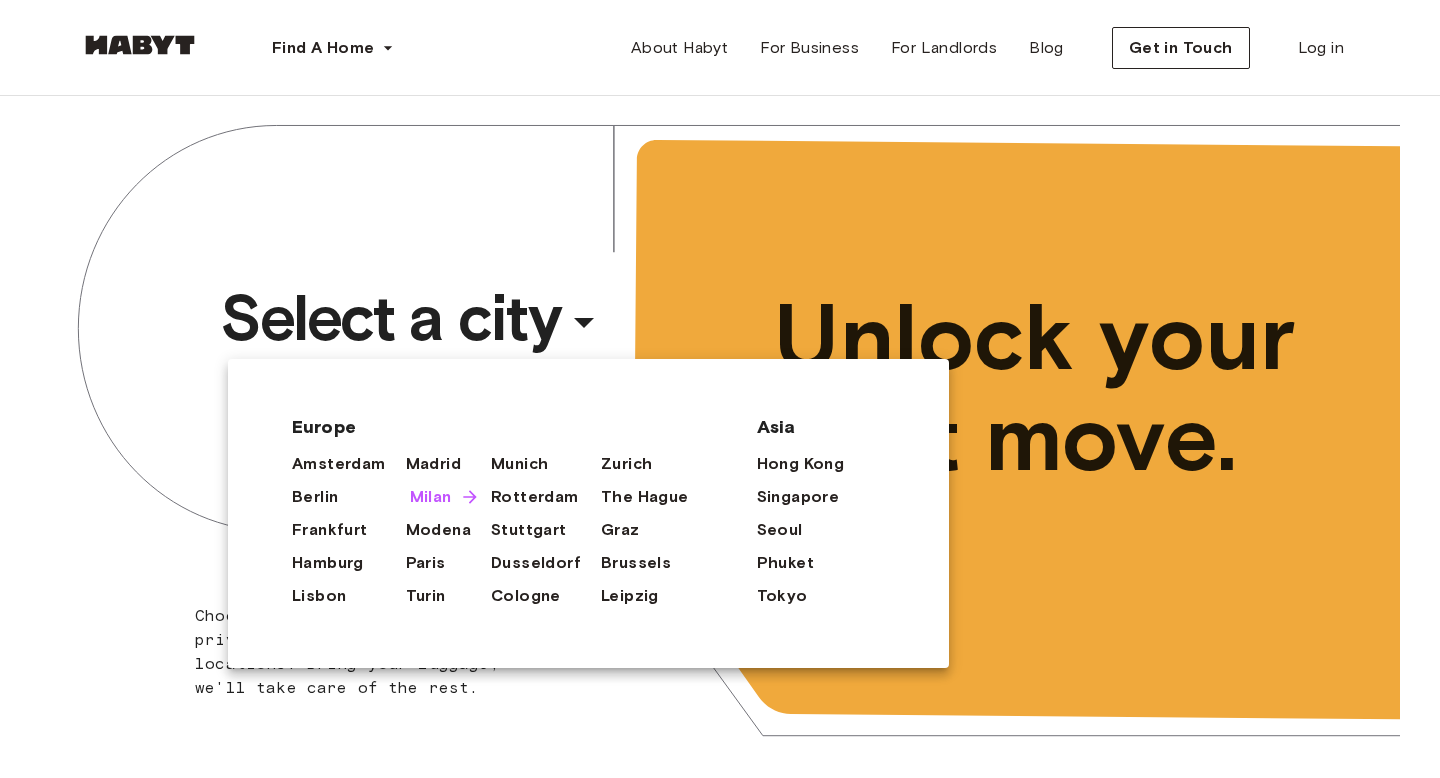 click on "Milan" at bounding box center (431, 497) 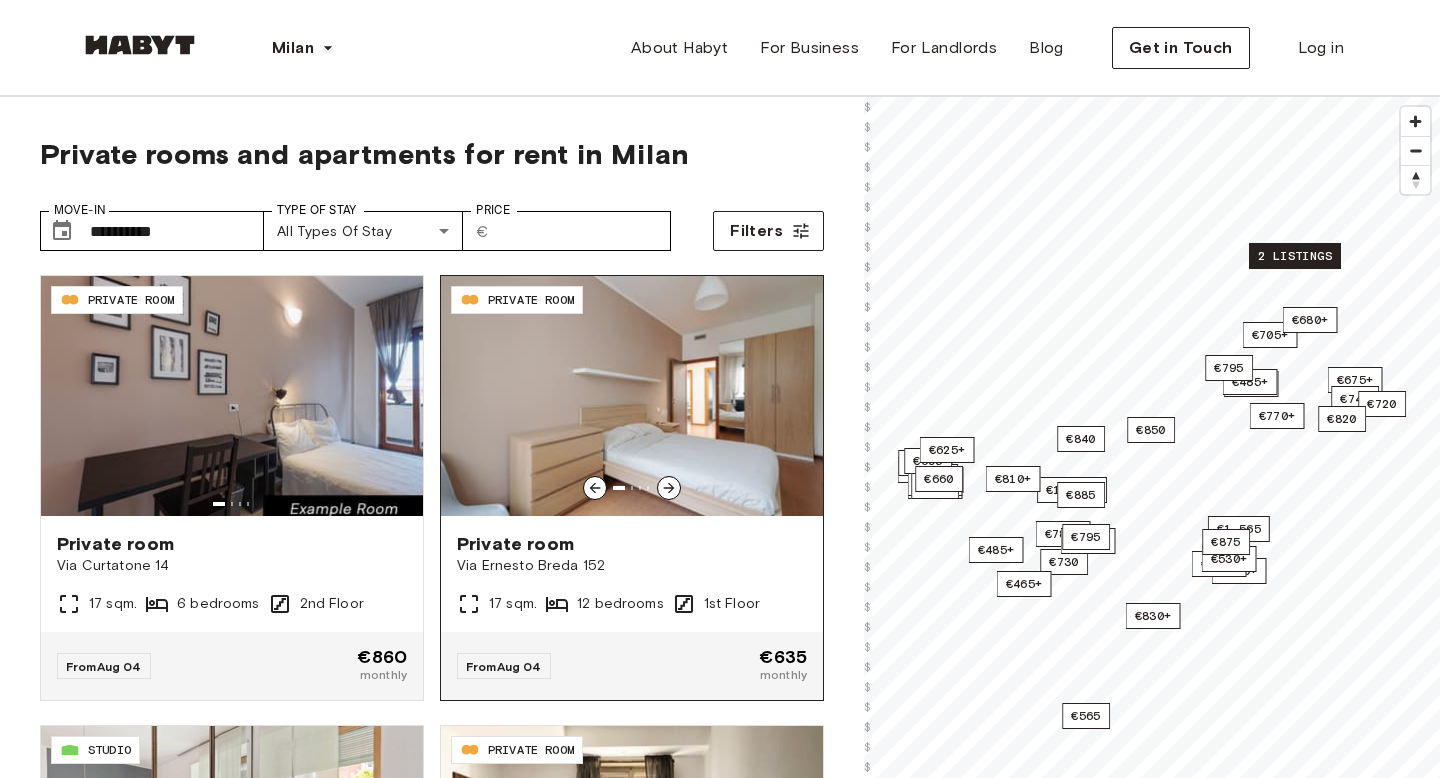 click 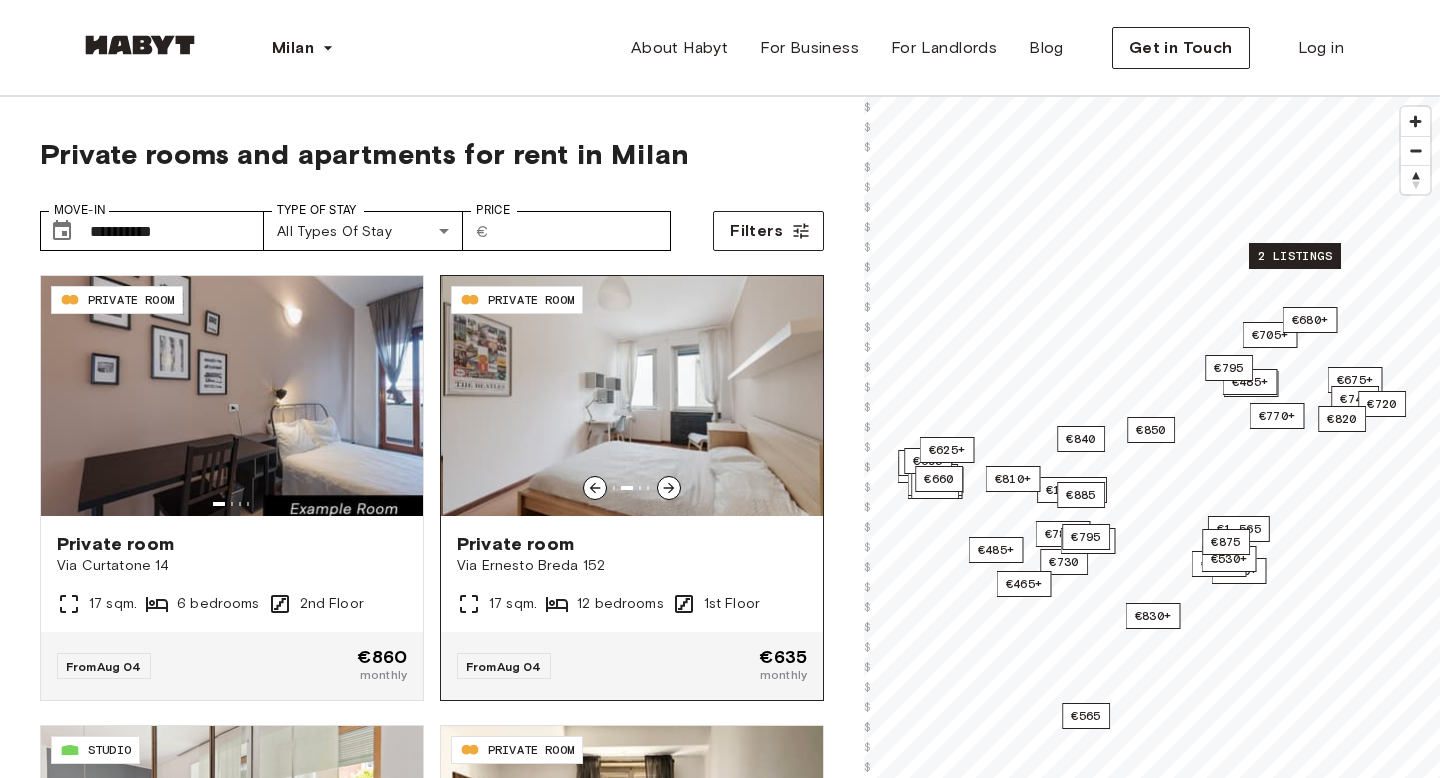 click 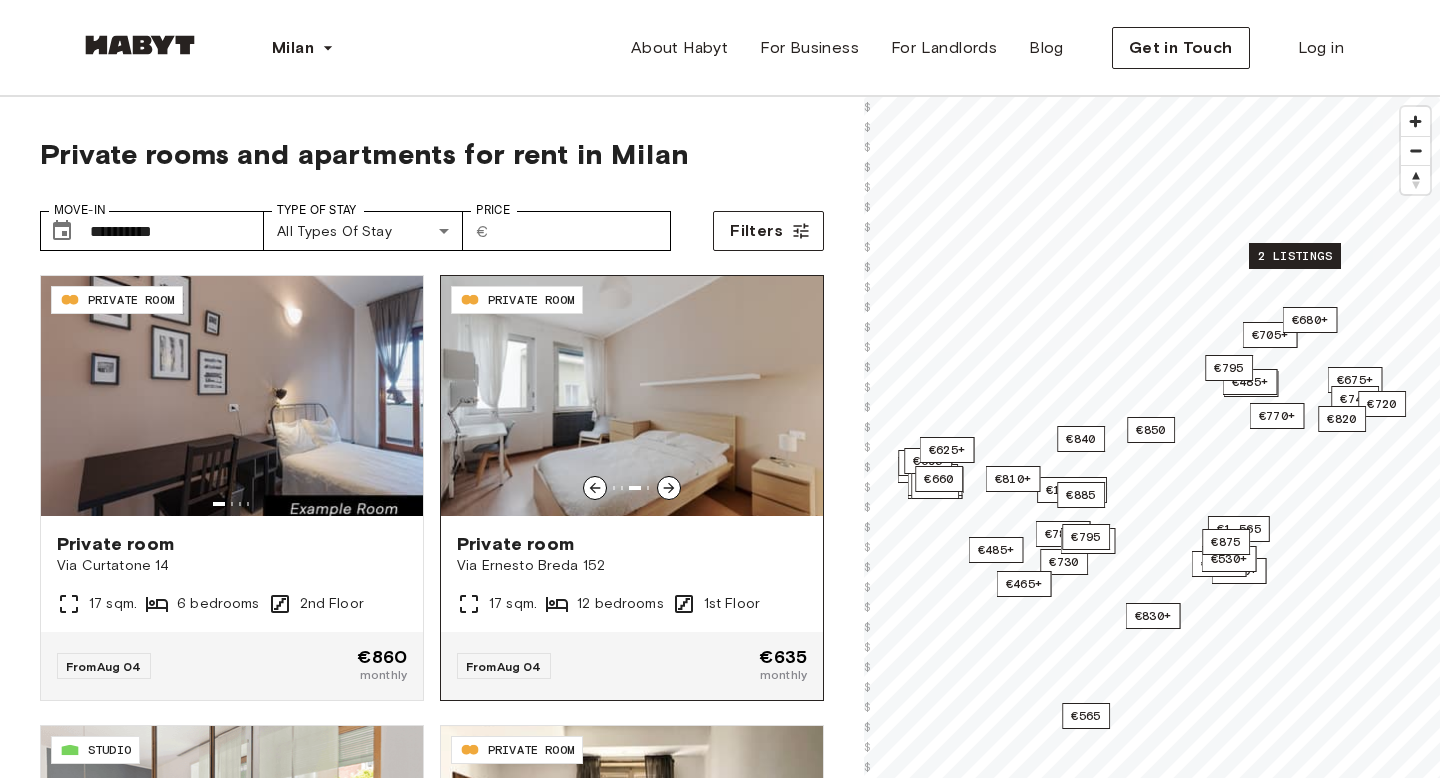 click 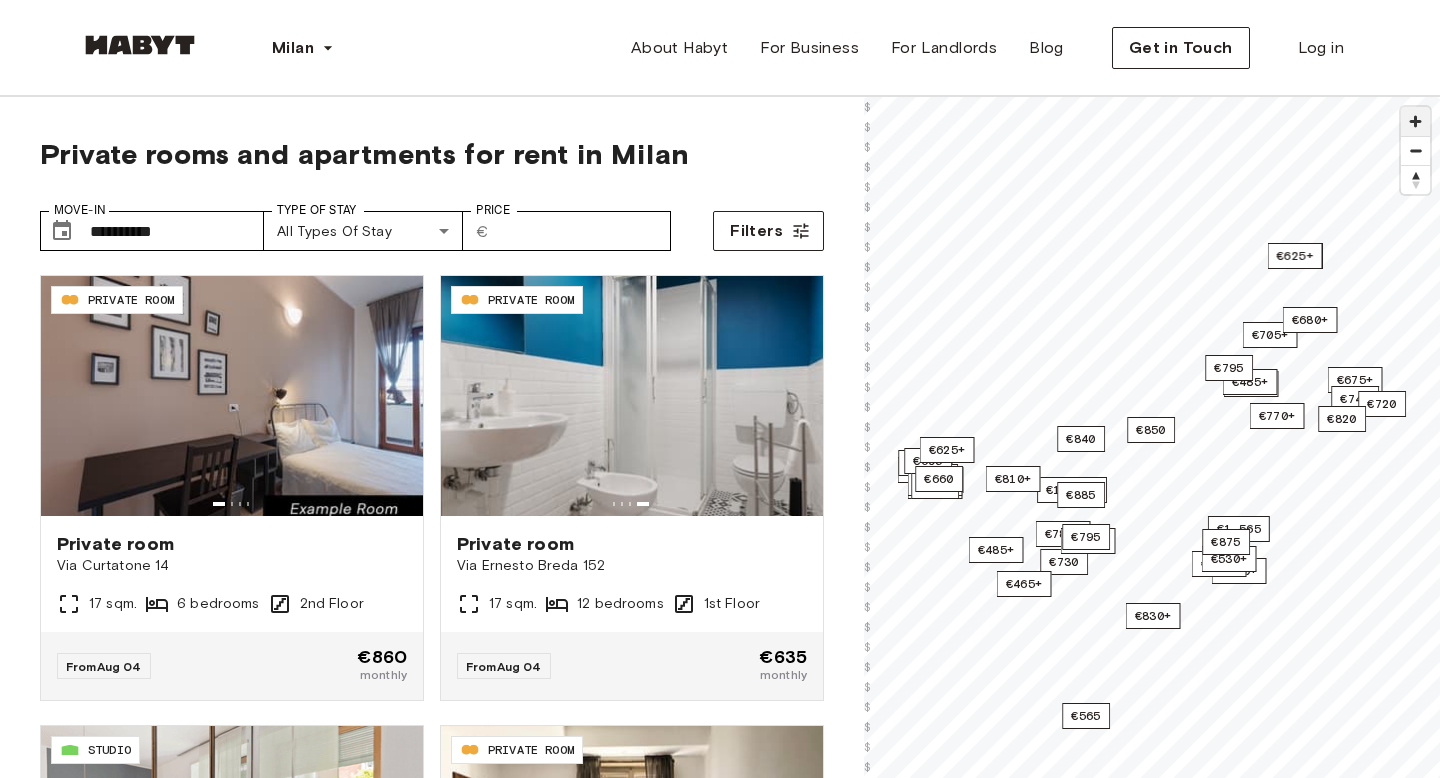 click at bounding box center [1415, 121] 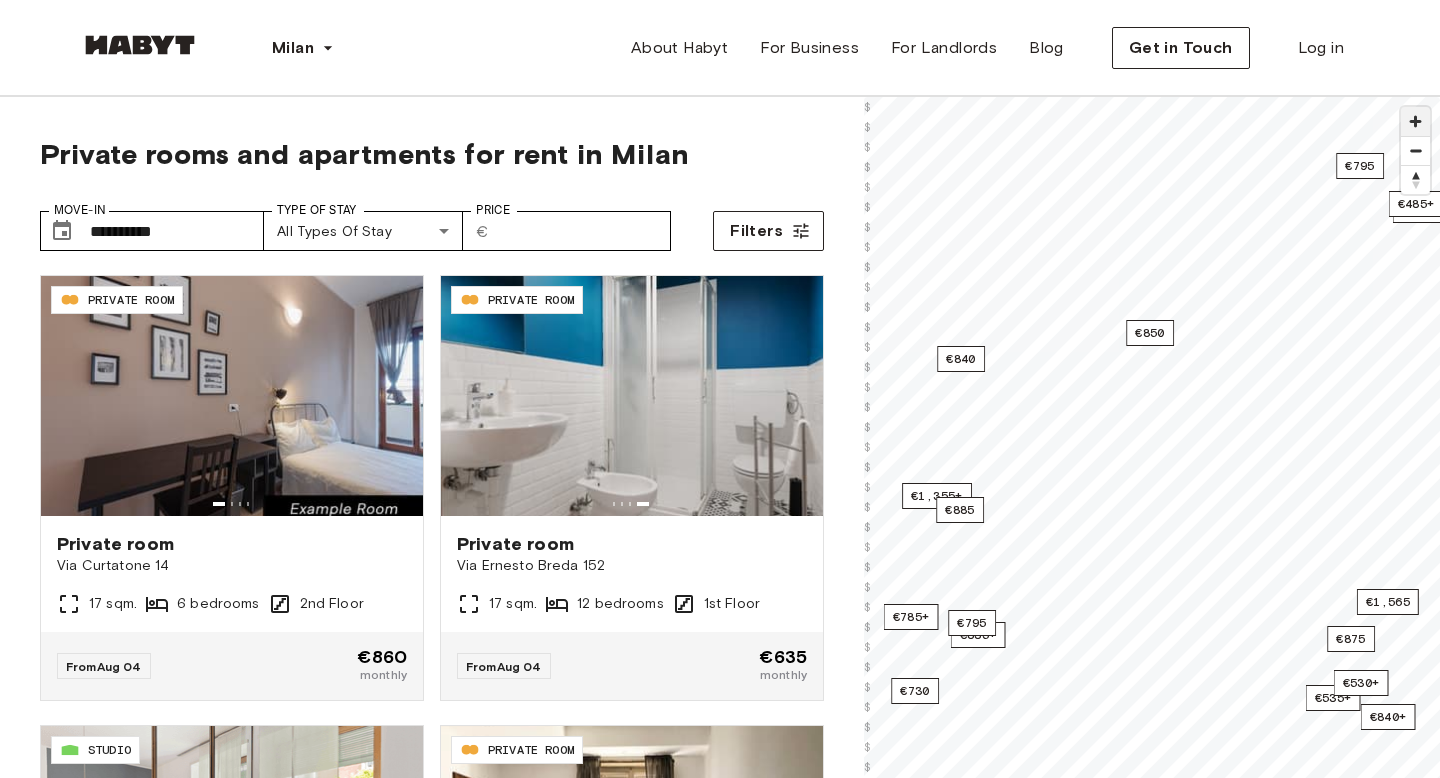 click at bounding box center [1415, 121] 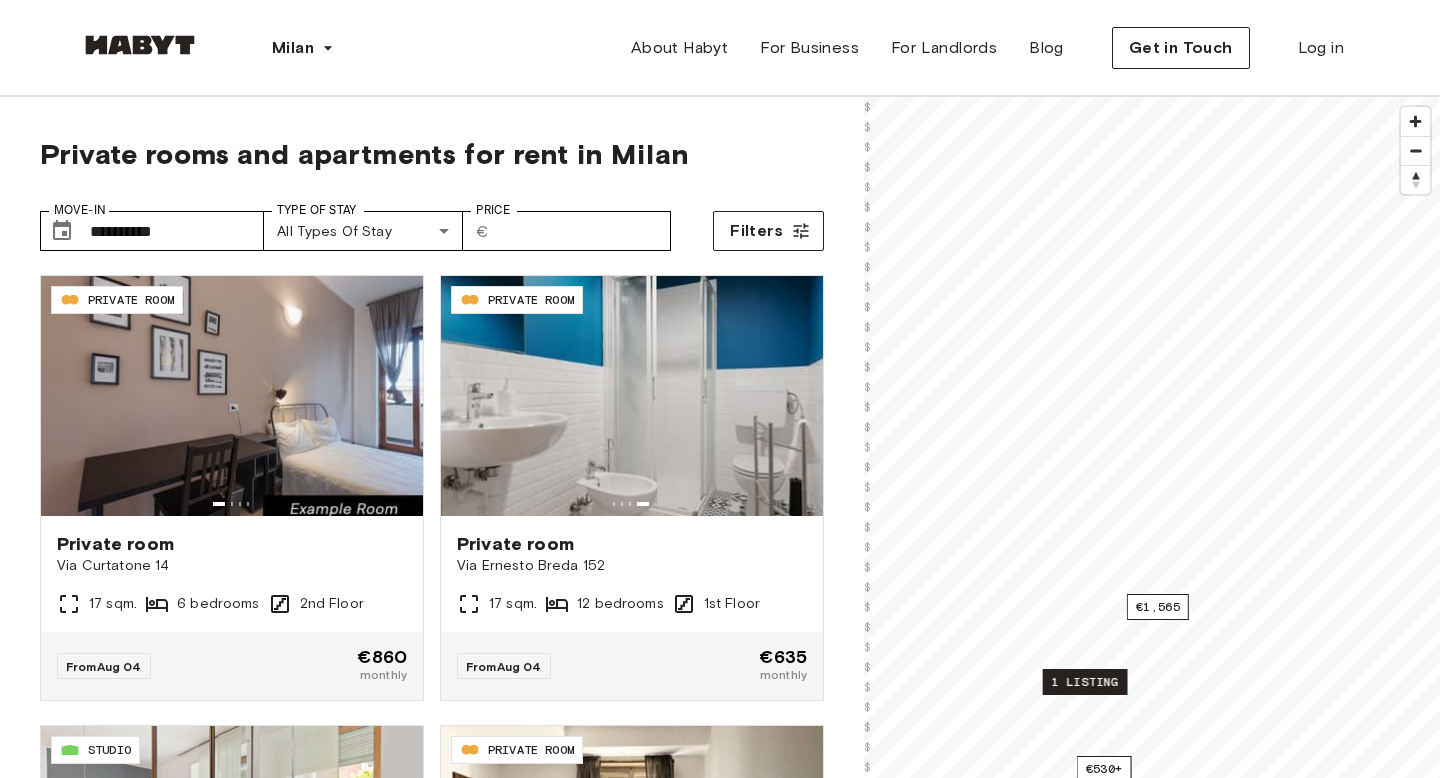 click on "1 listing" at bounding box center (1085, 682) 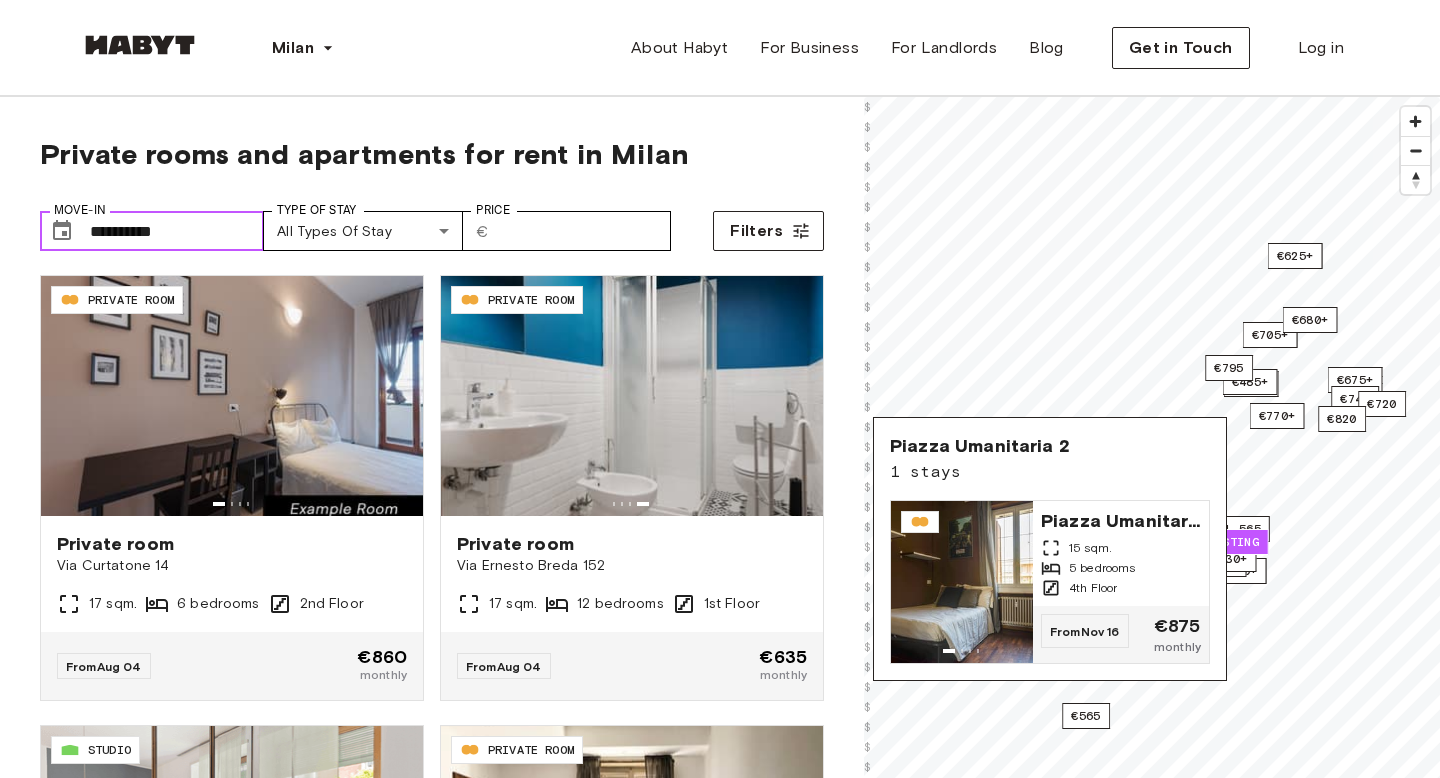 click on "**********" at bounding box center (177, 231) 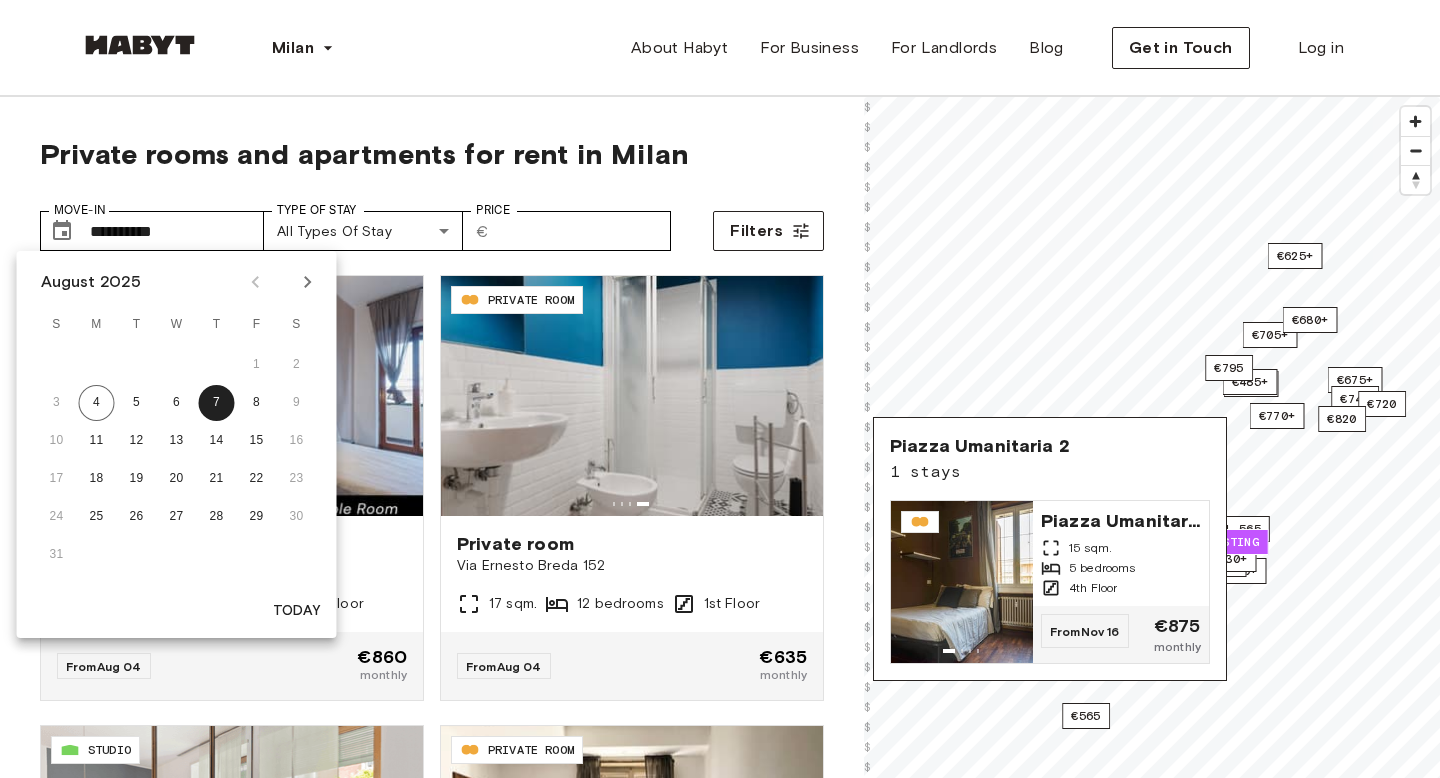 click 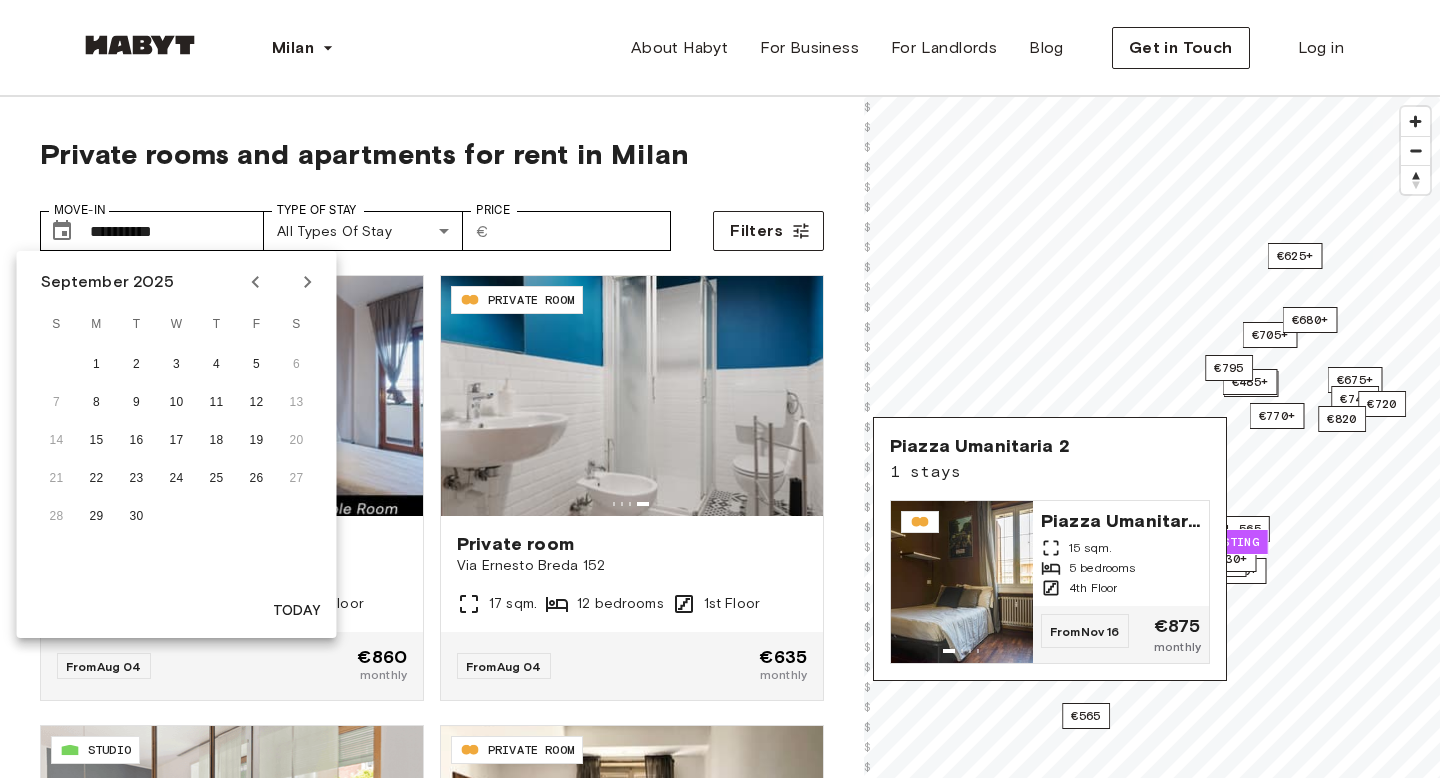 click 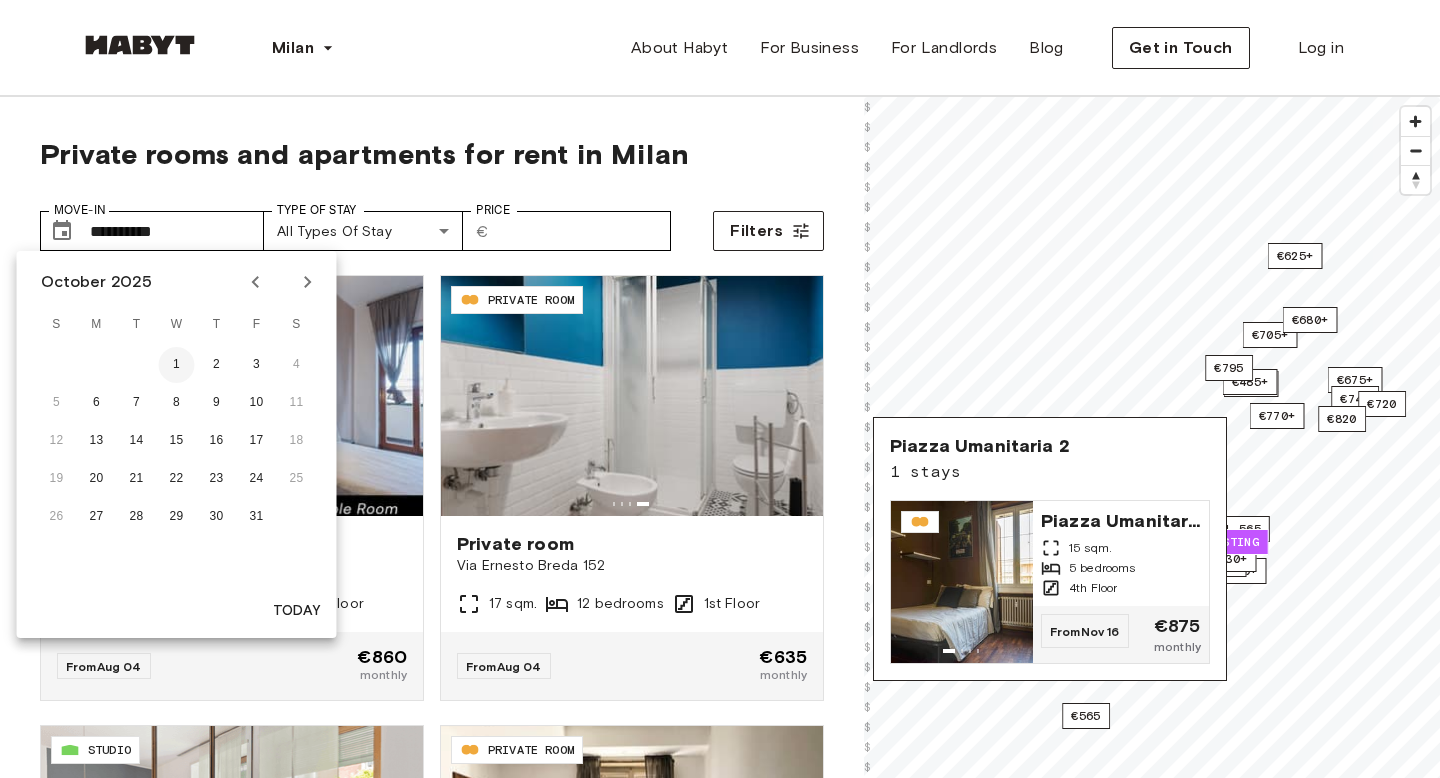 click on "1" at bounding box center [177, 365] 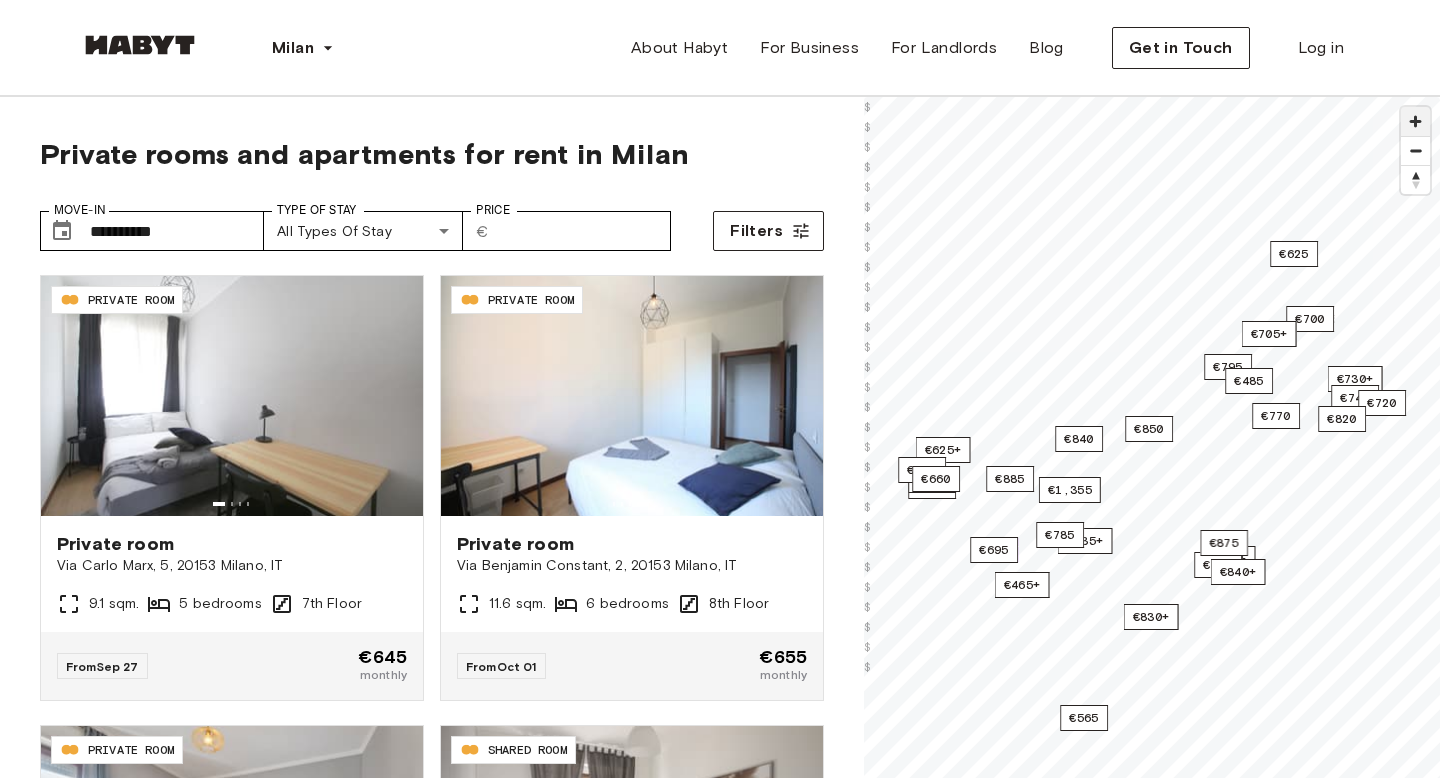 click at bounding box center [1415, 121] 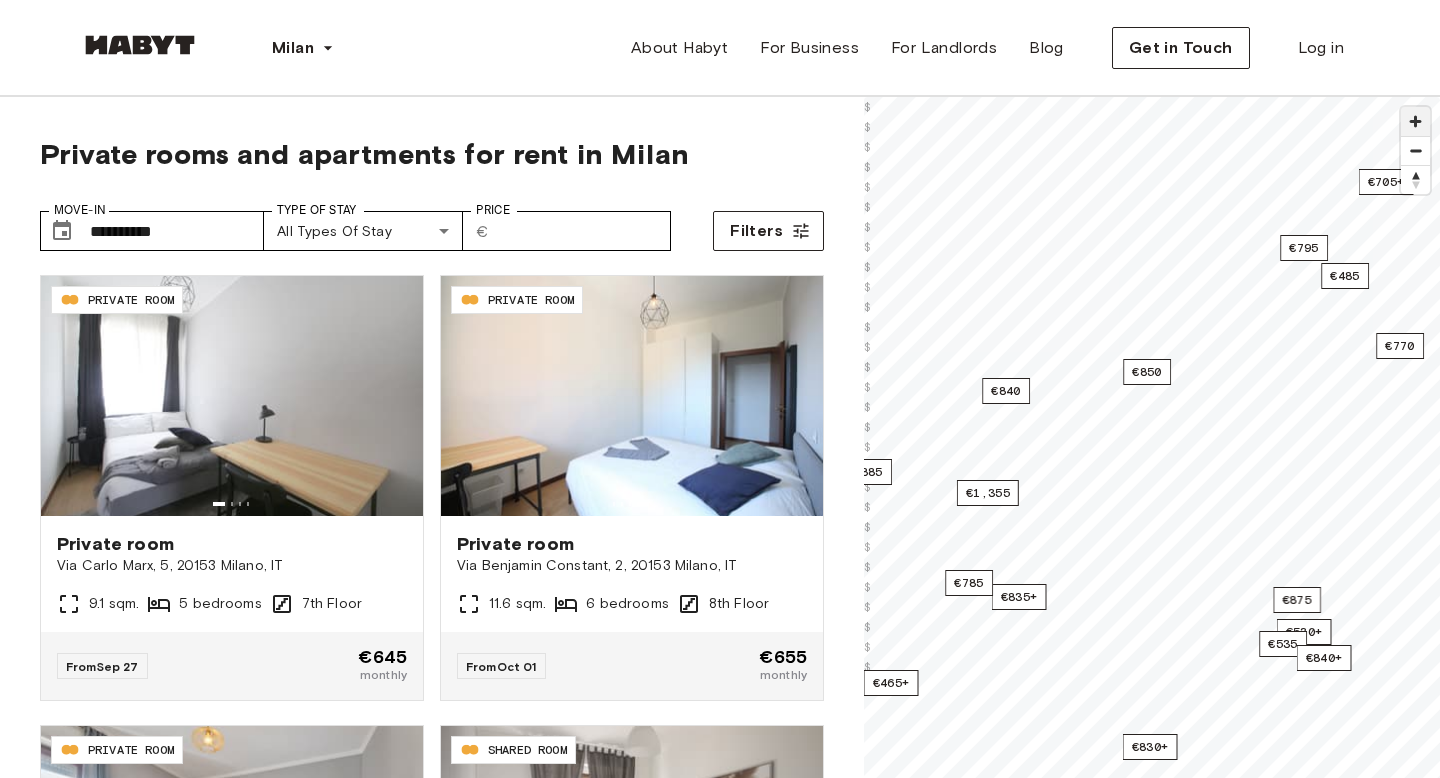 click at bounding box center (1415, 121) 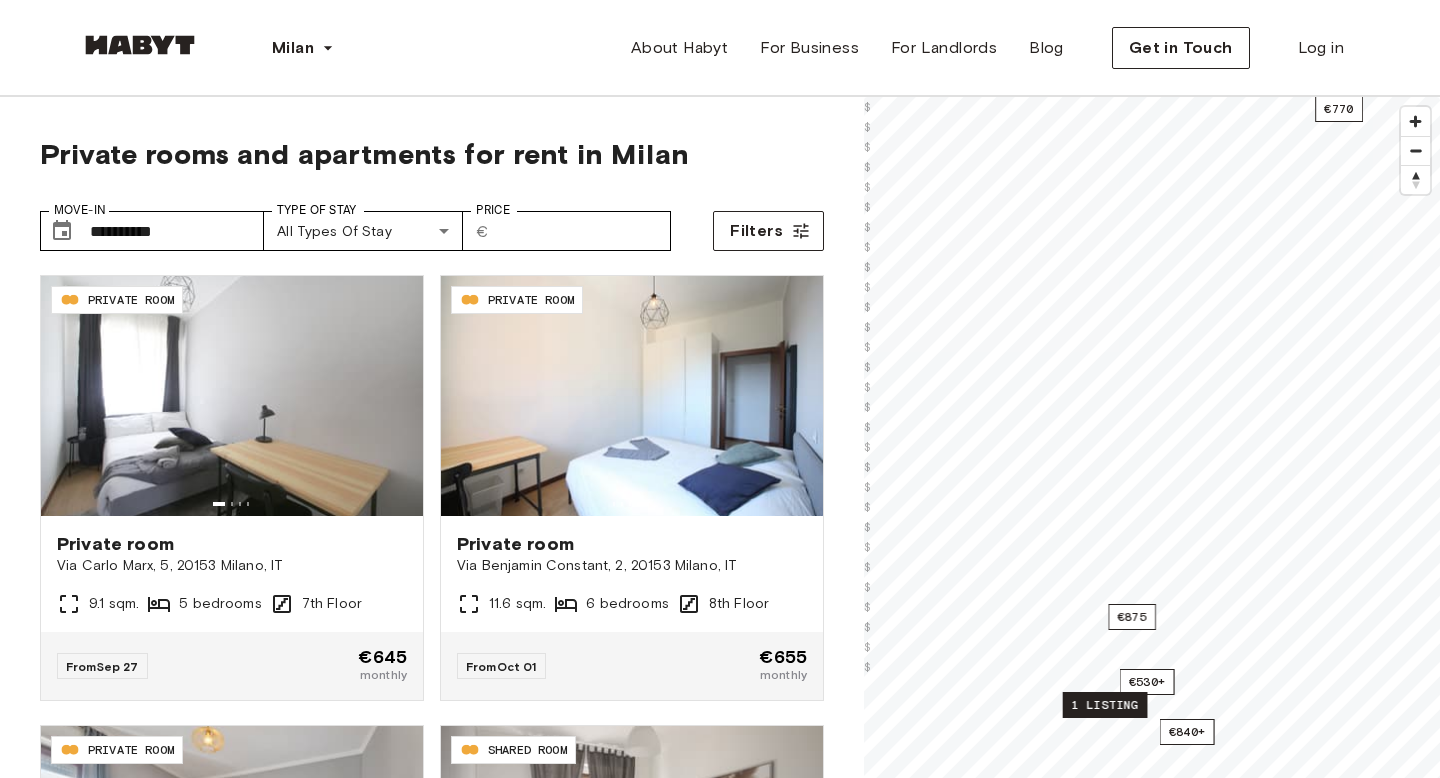 click on "1 listing" at bounding box center [1105, 705] 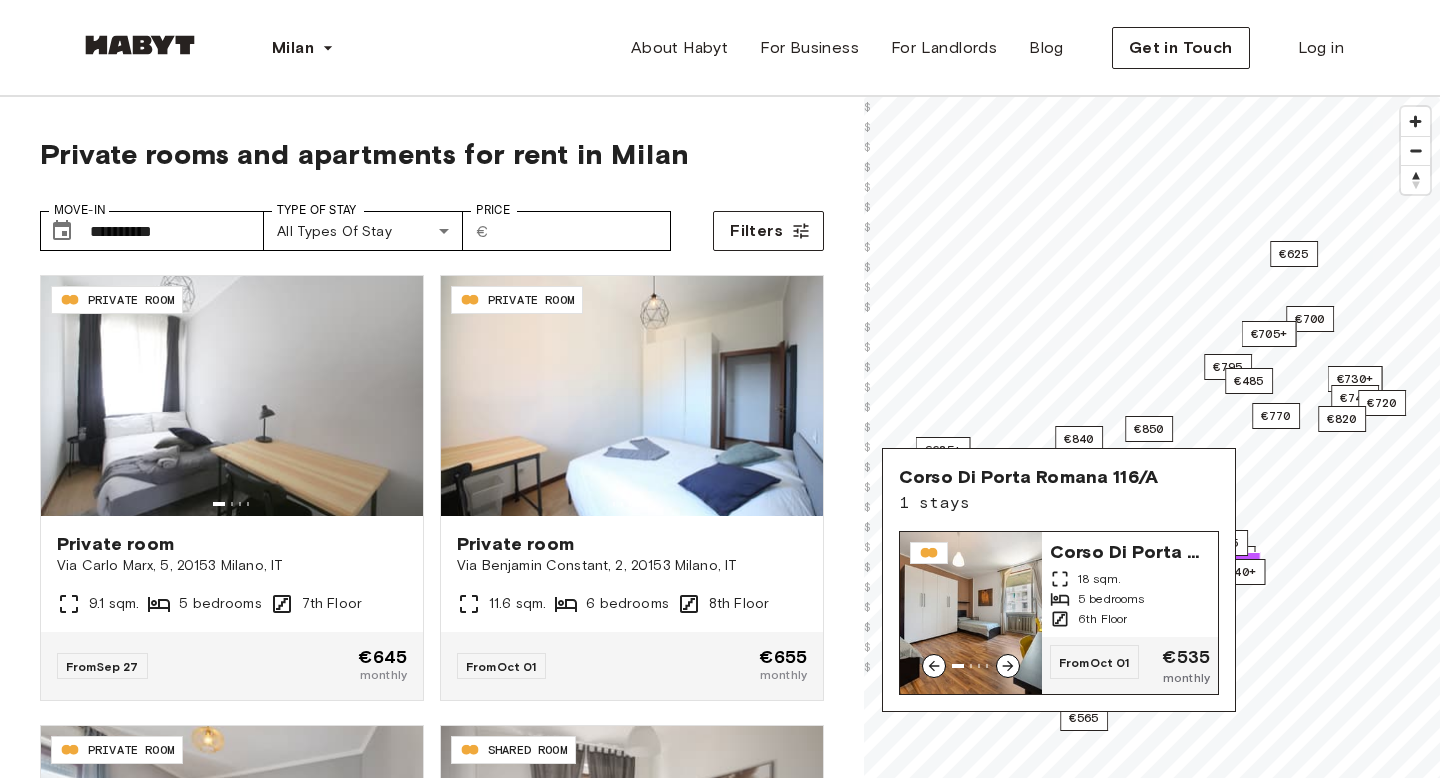 click on "Corso Di Porta Romana 116/A" at bounding box center (1130, 550) 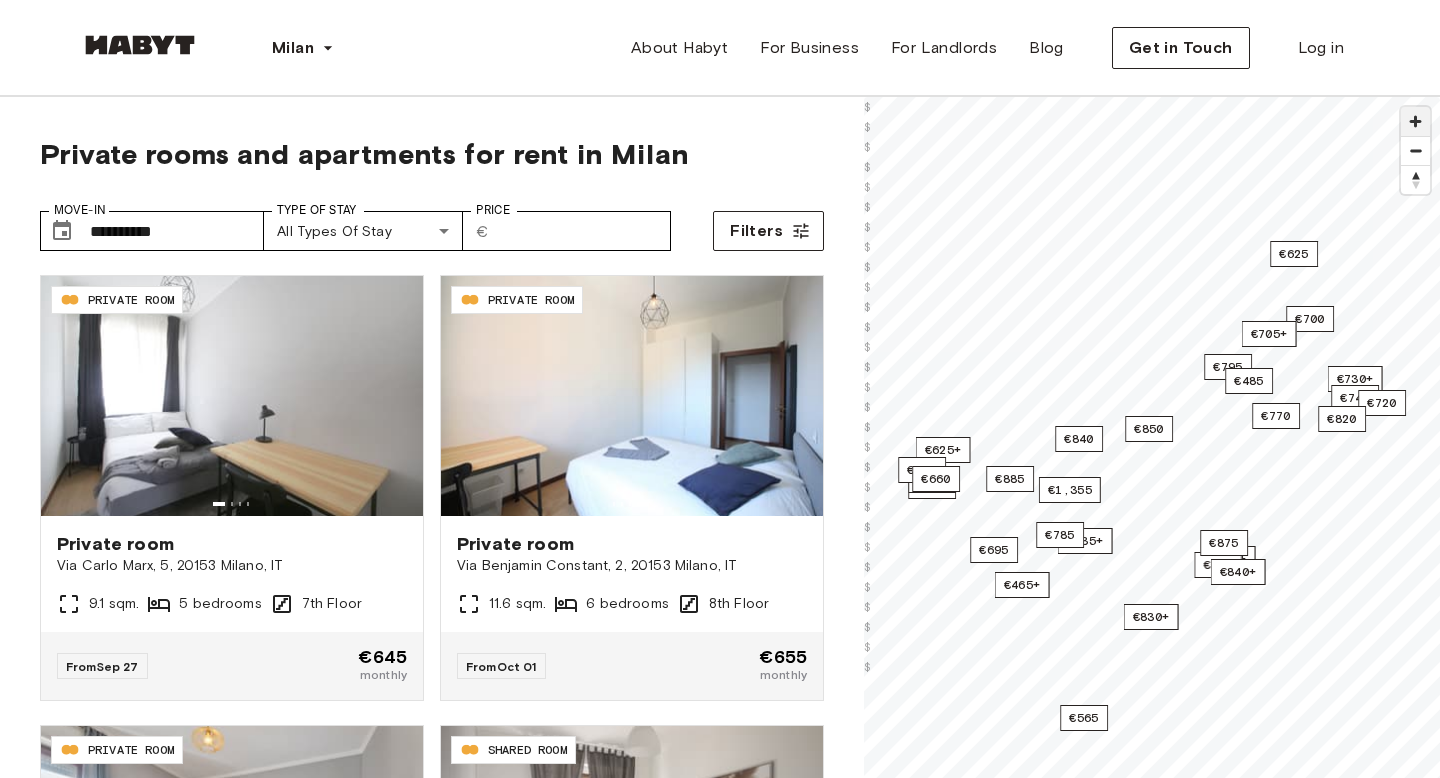 click at bounding box center (1415, 121) 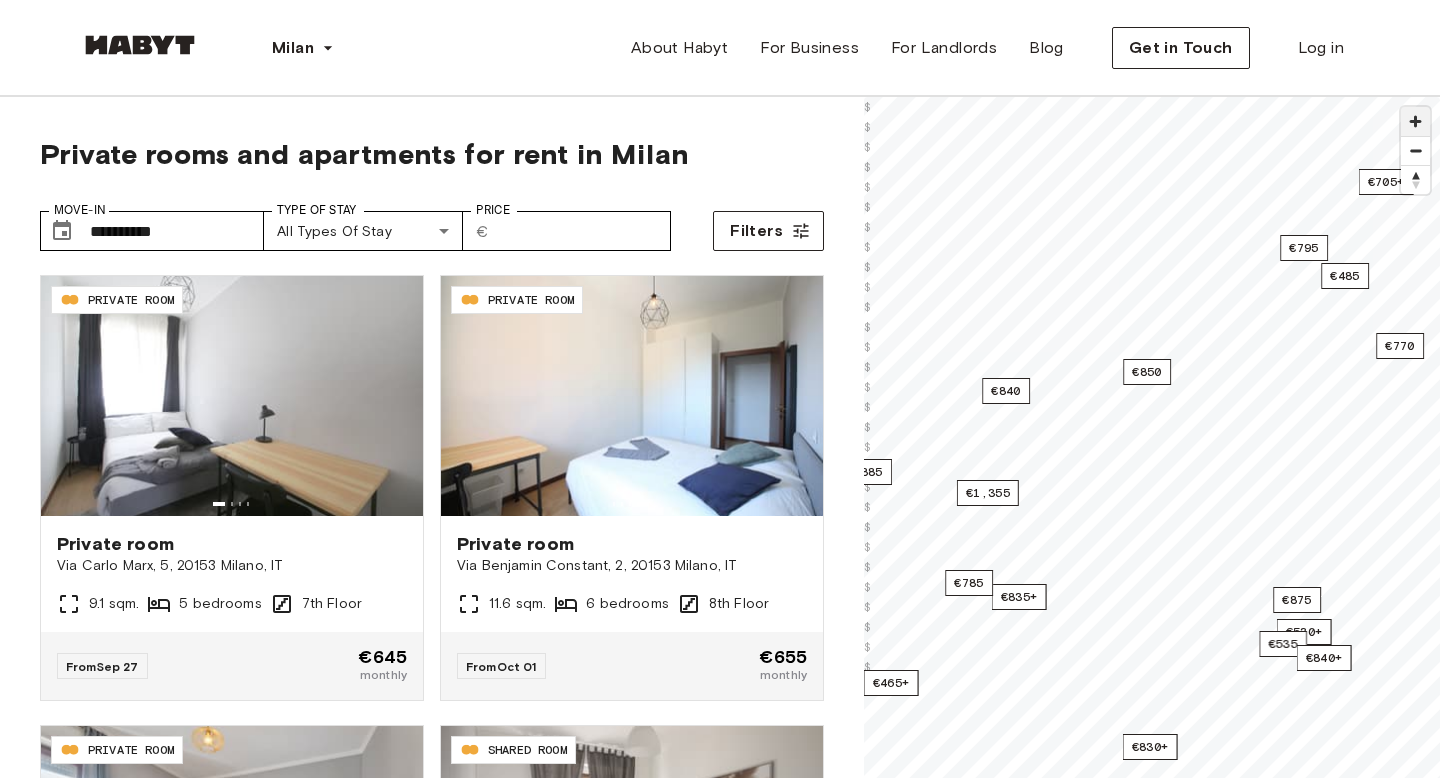click at bounding box center (1415, 121) 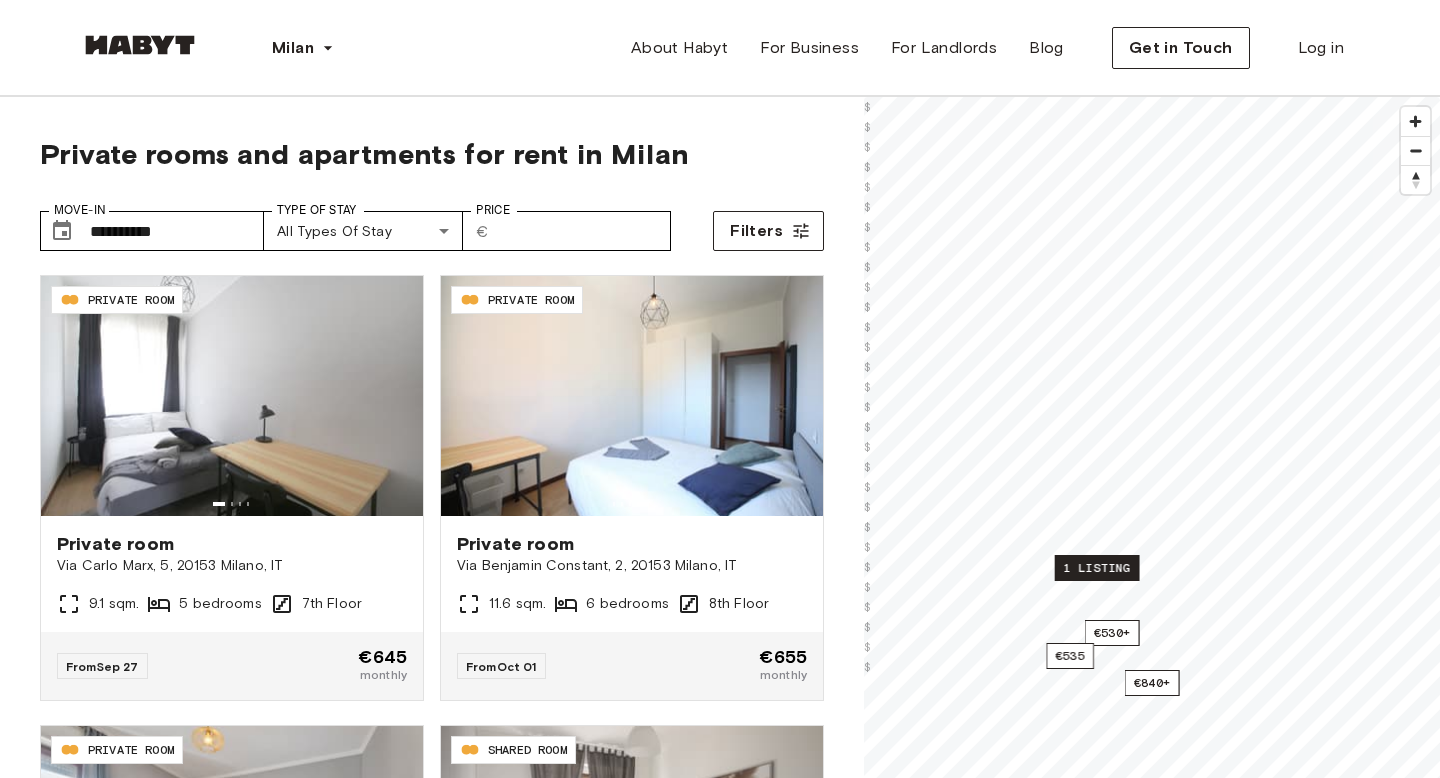 click on "1 listing" at bounding box center [1097, 568] 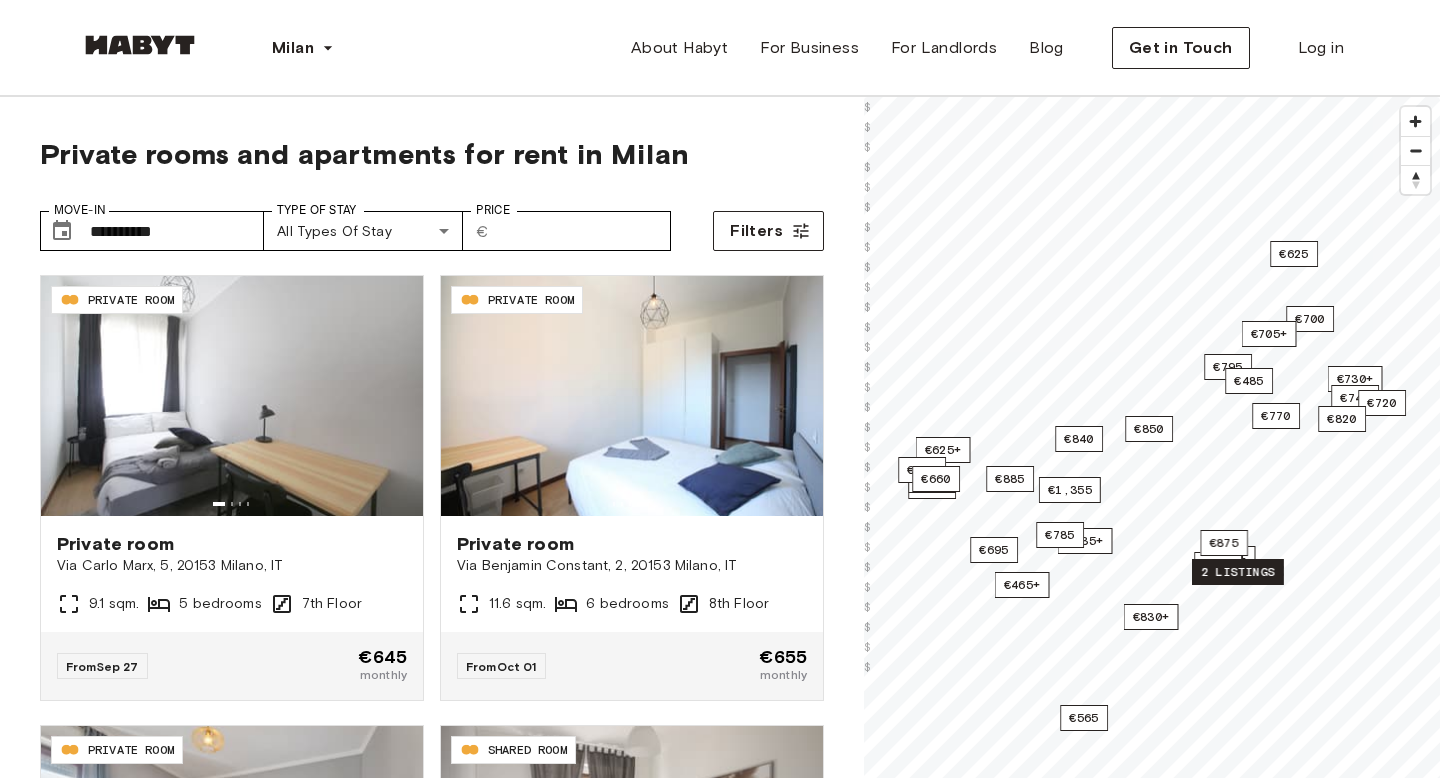 click on "2 listings" at bounding box center (1238, 572) 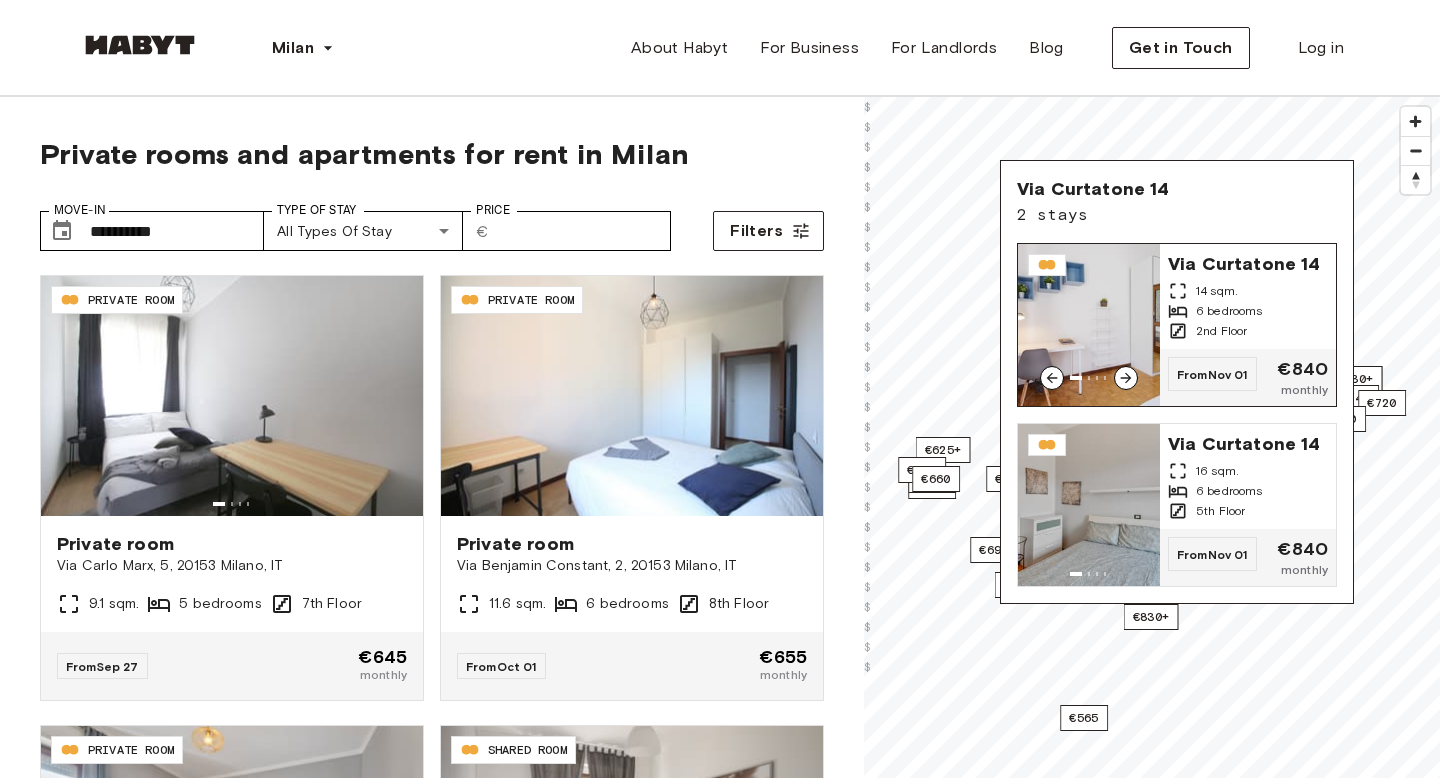 click 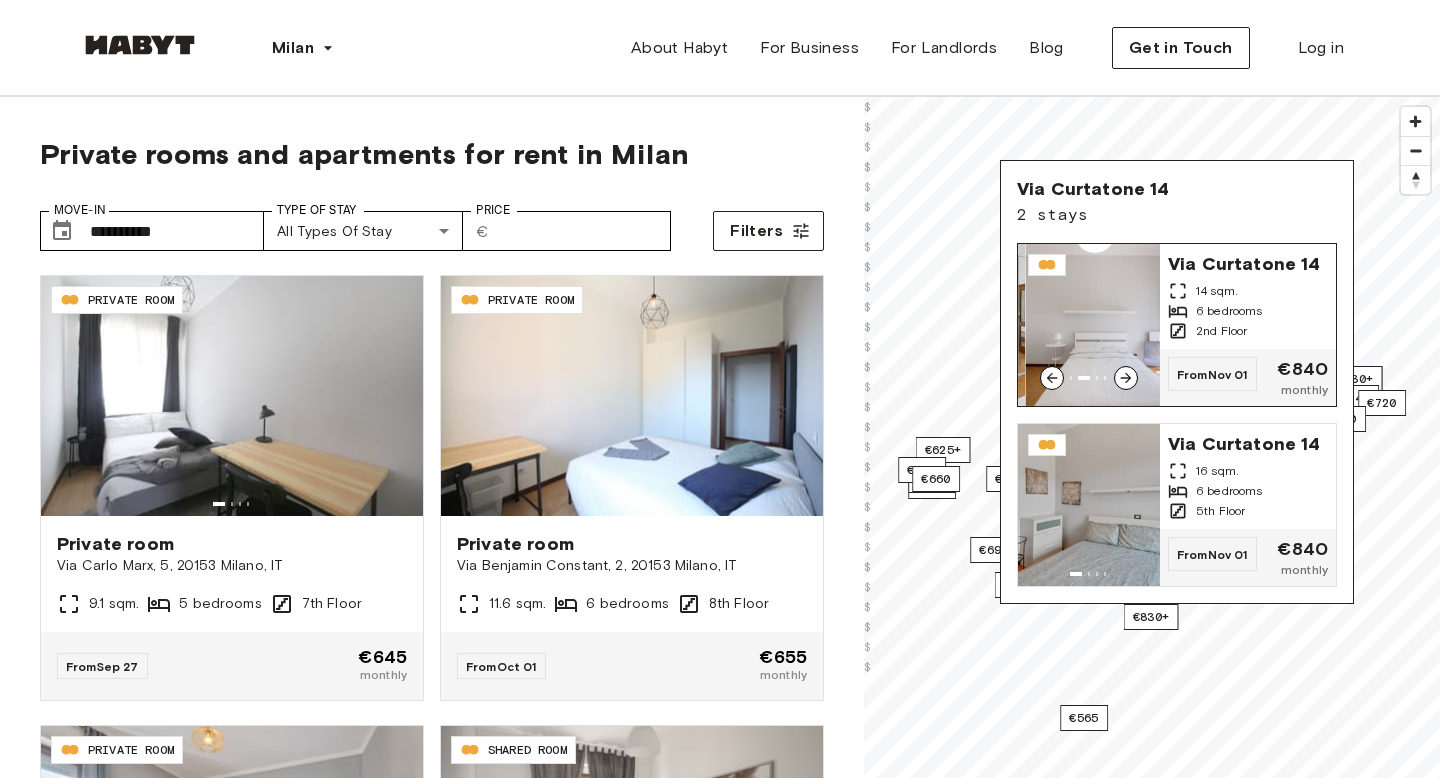 click 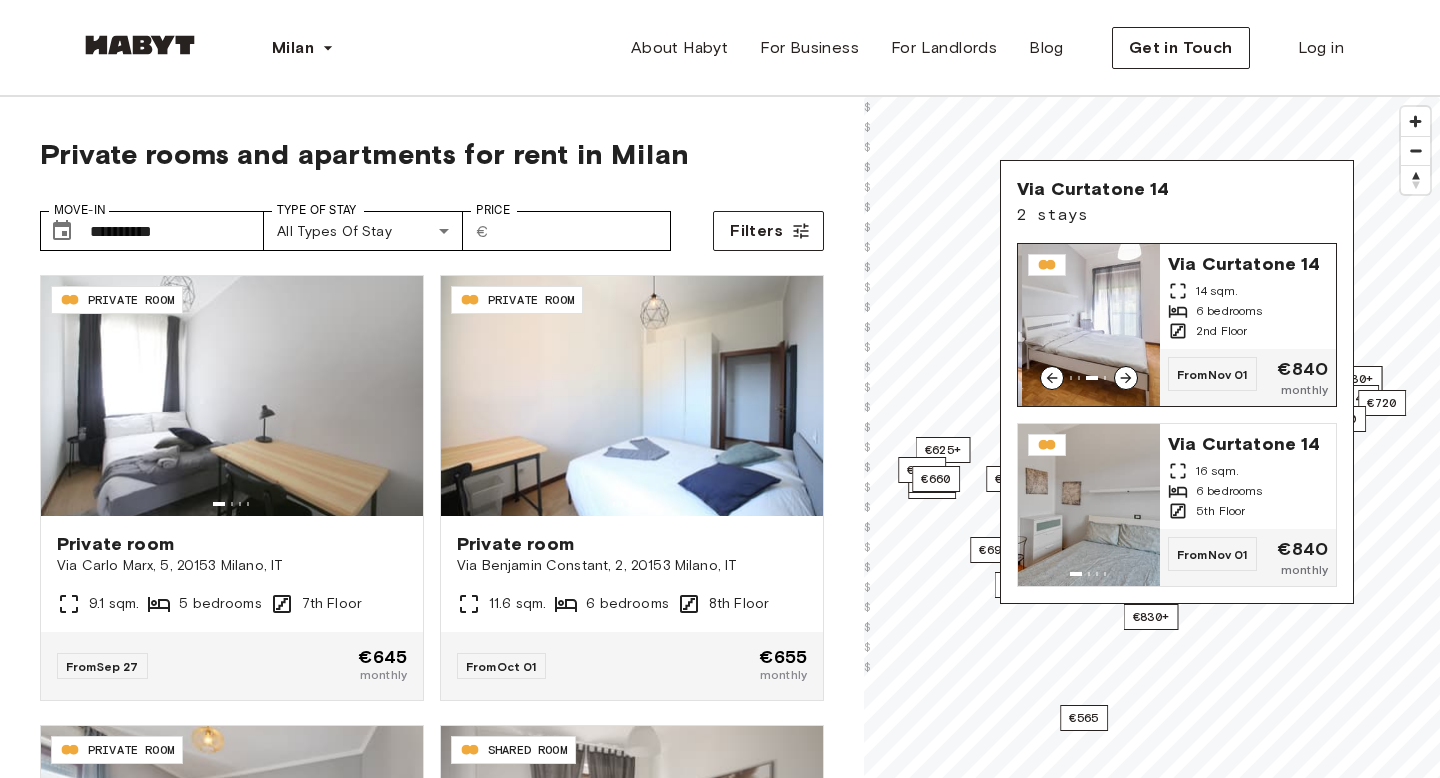 click 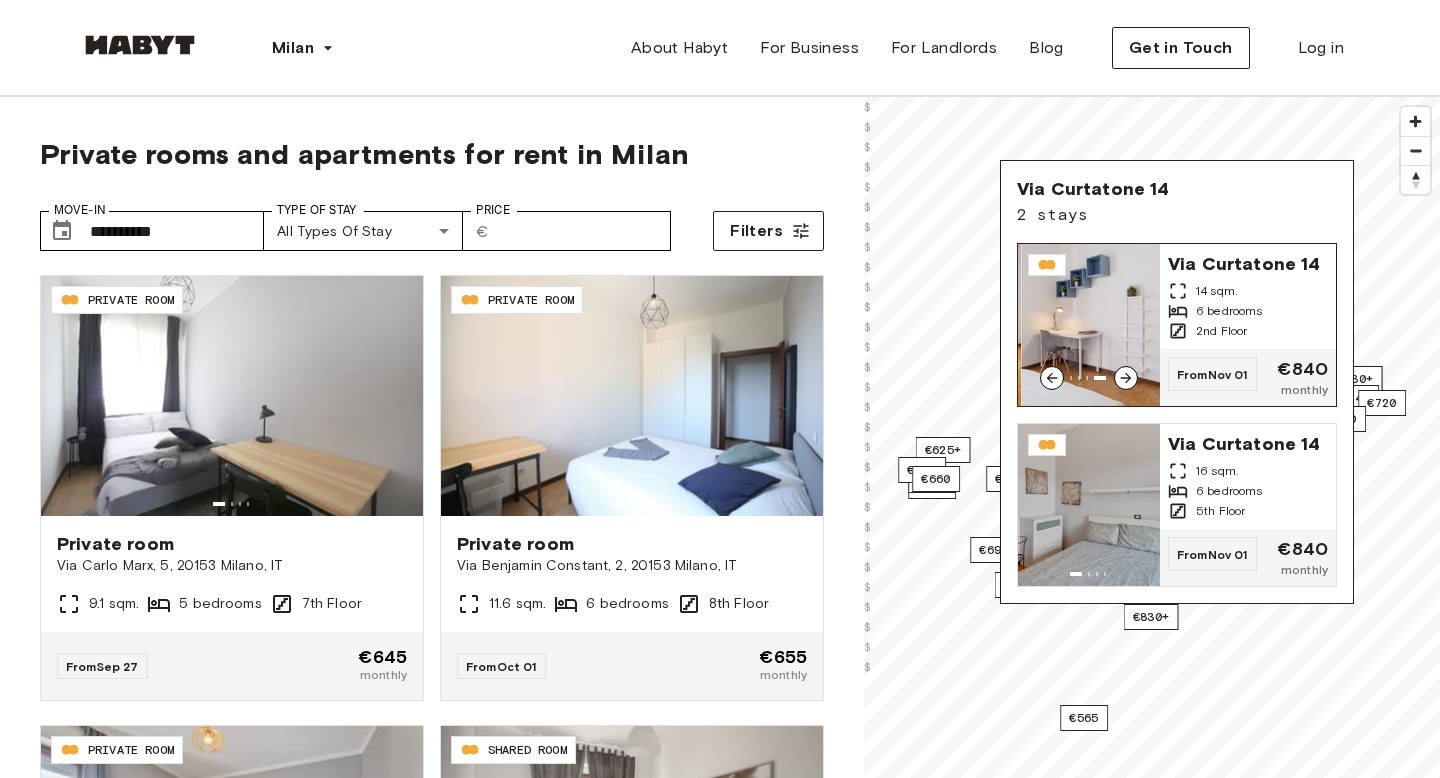 click 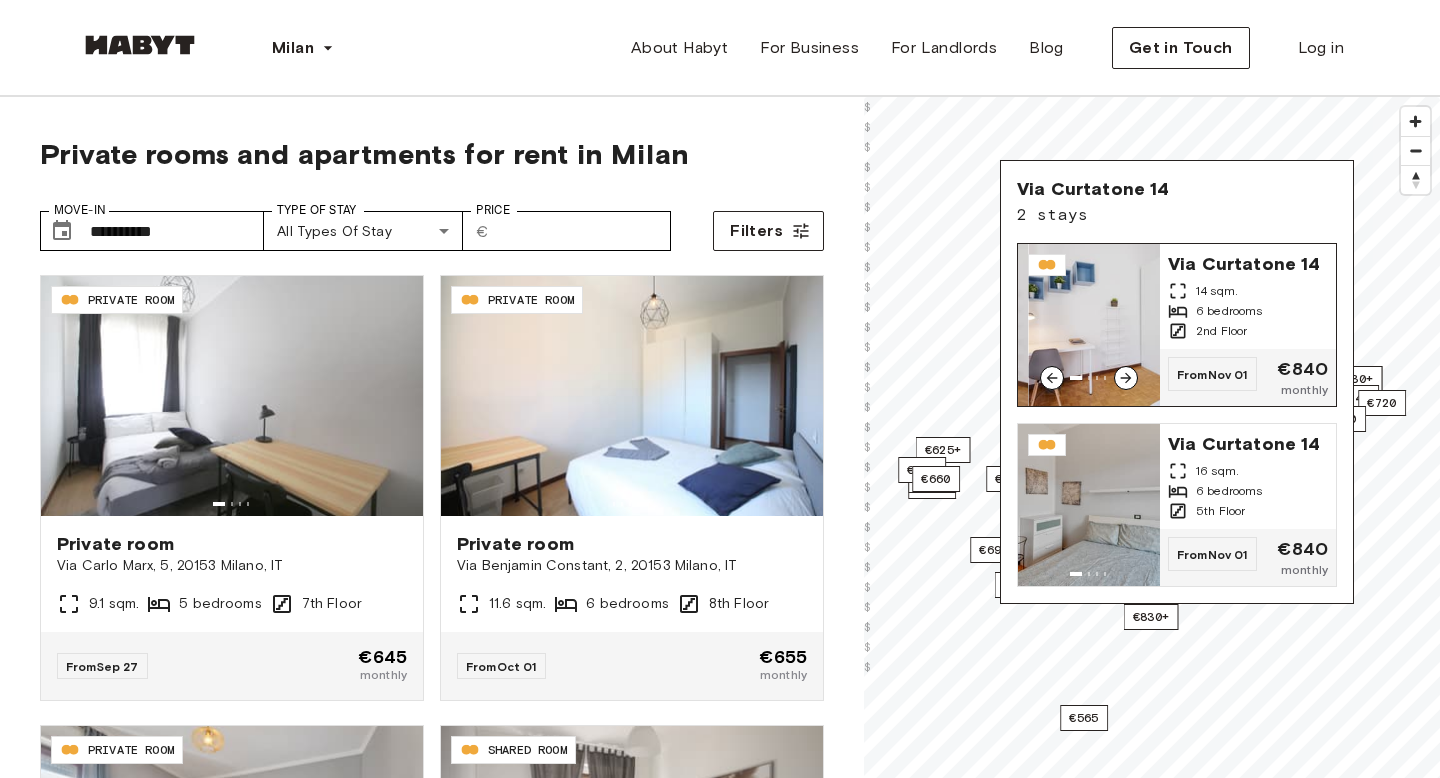 click 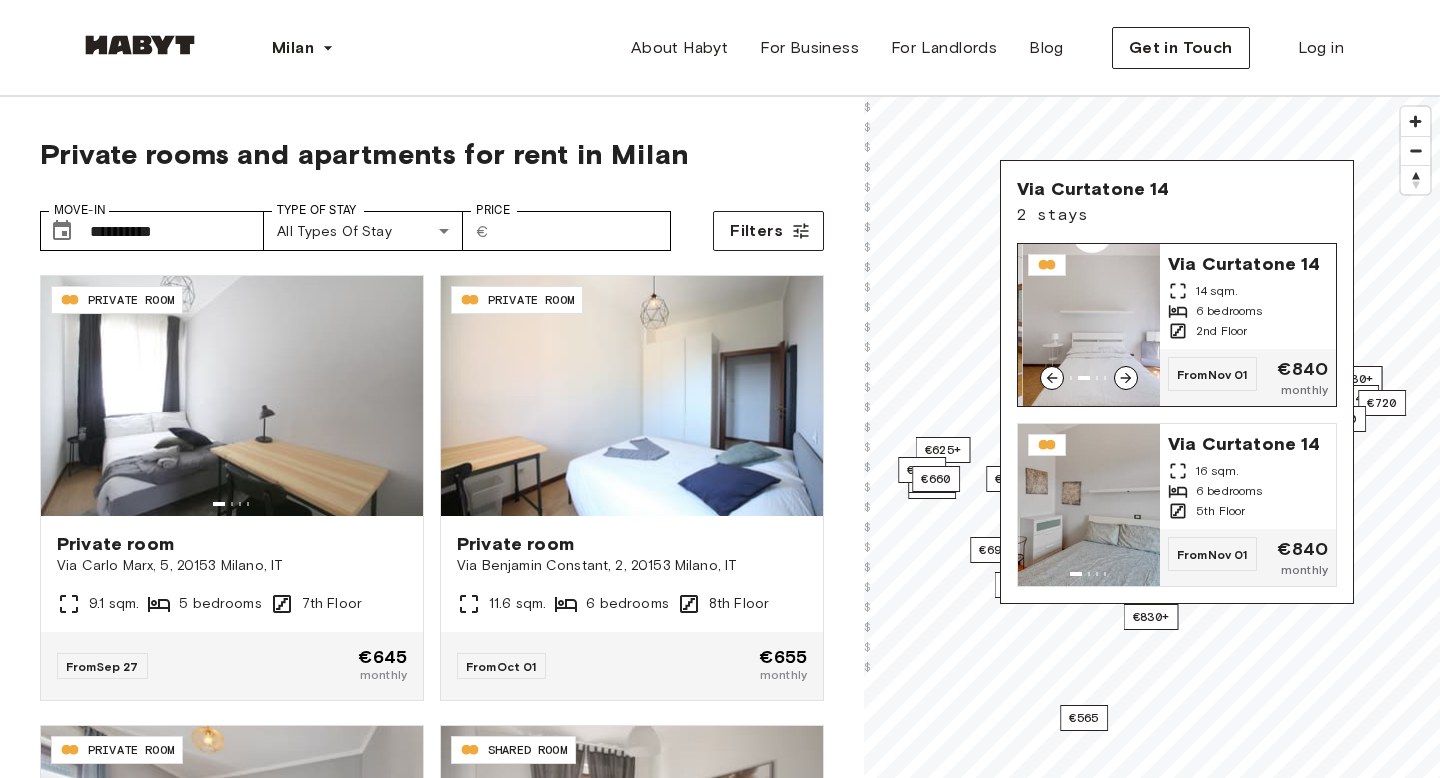 click 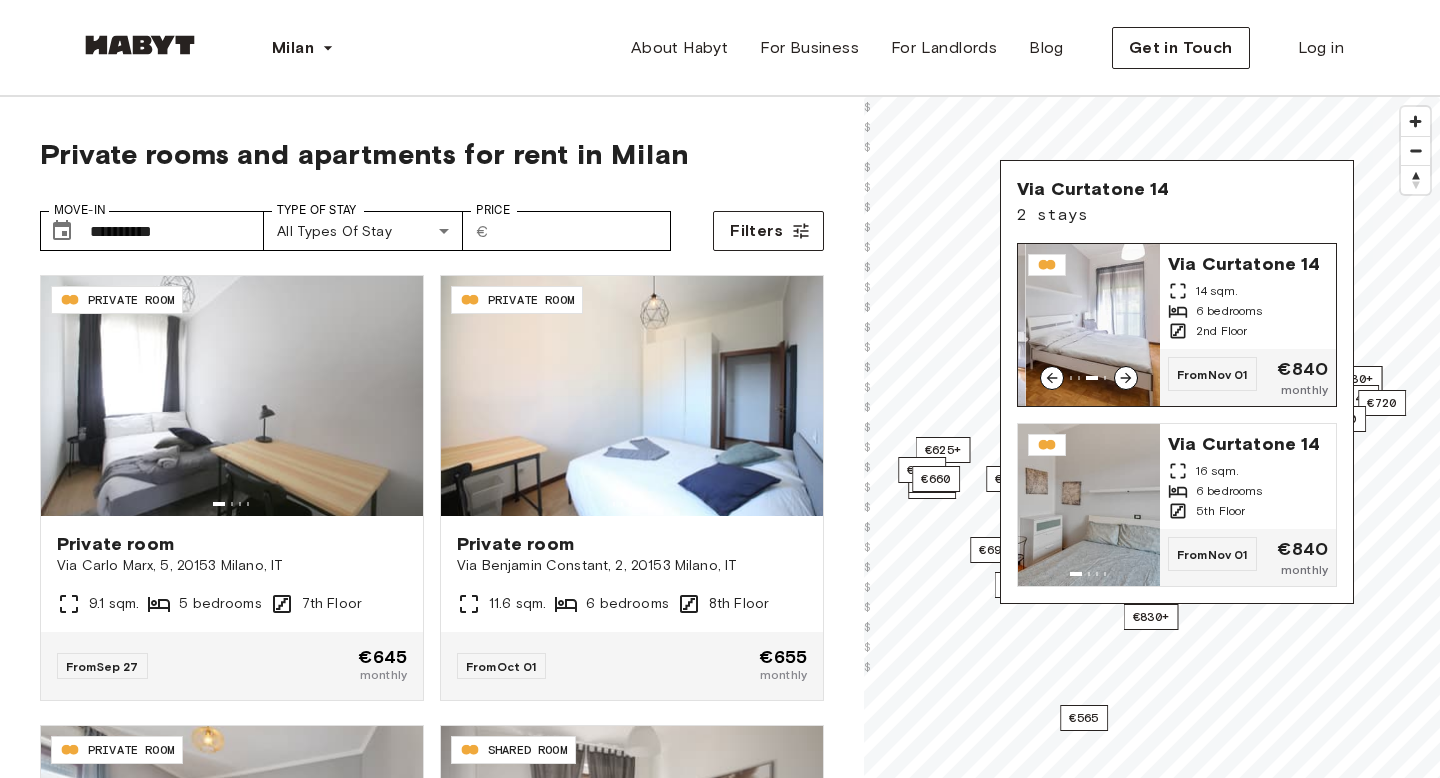 click 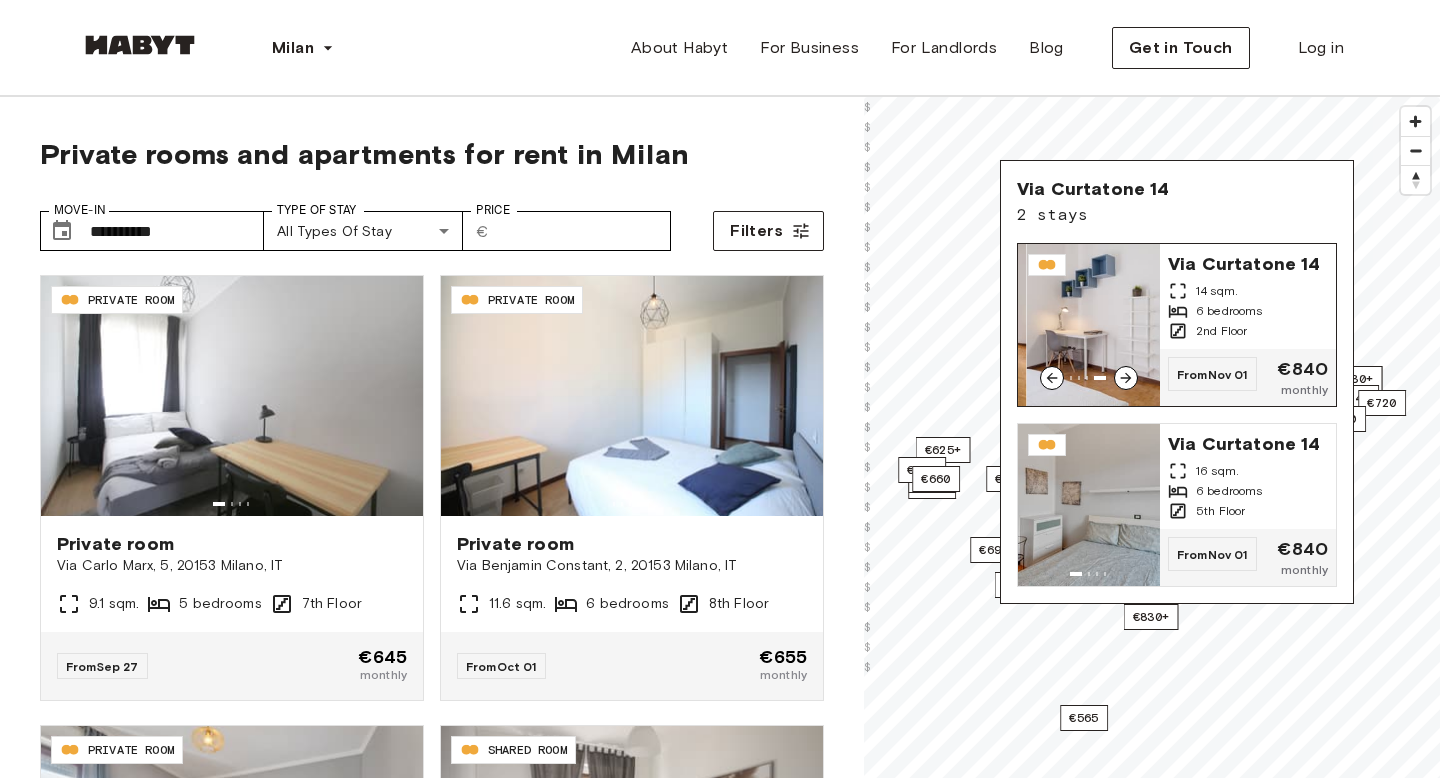 click 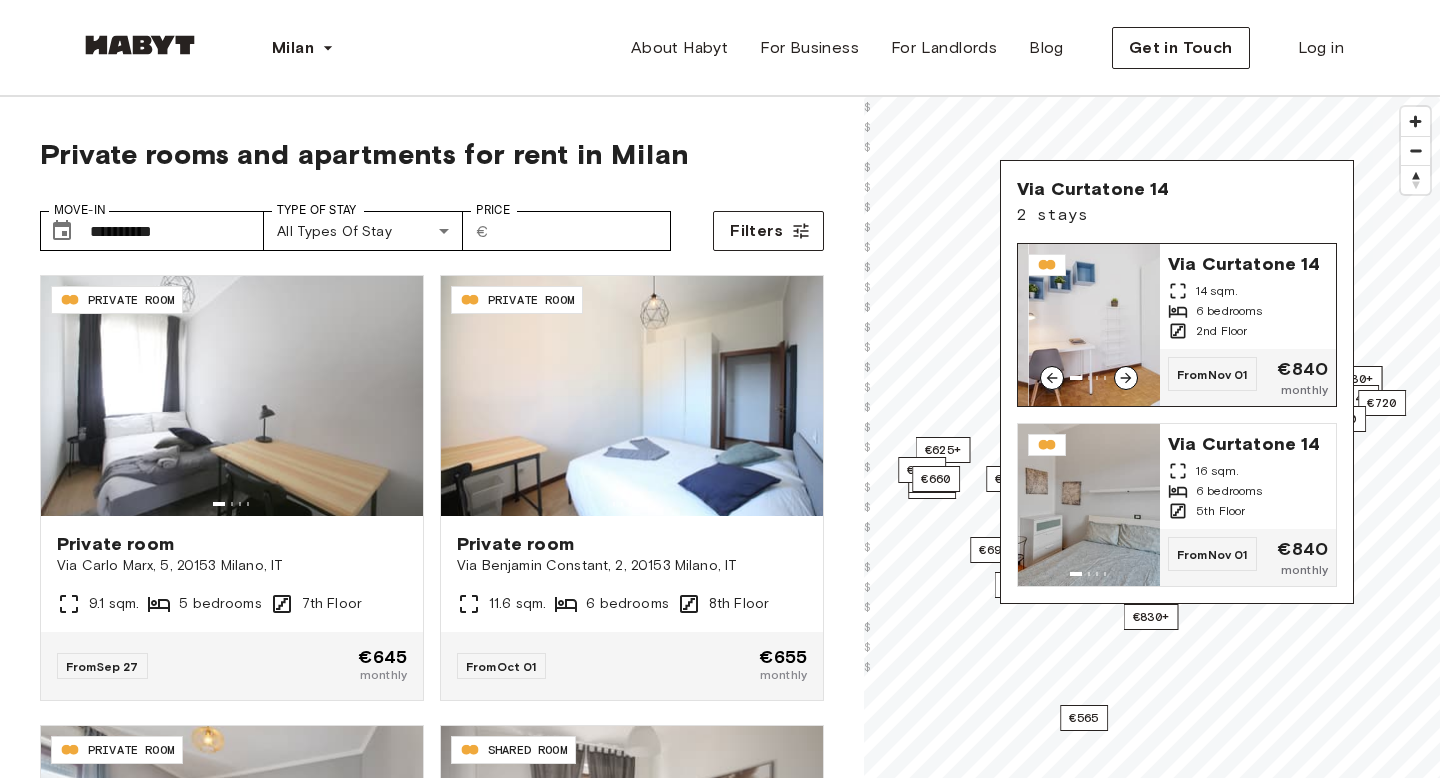 click 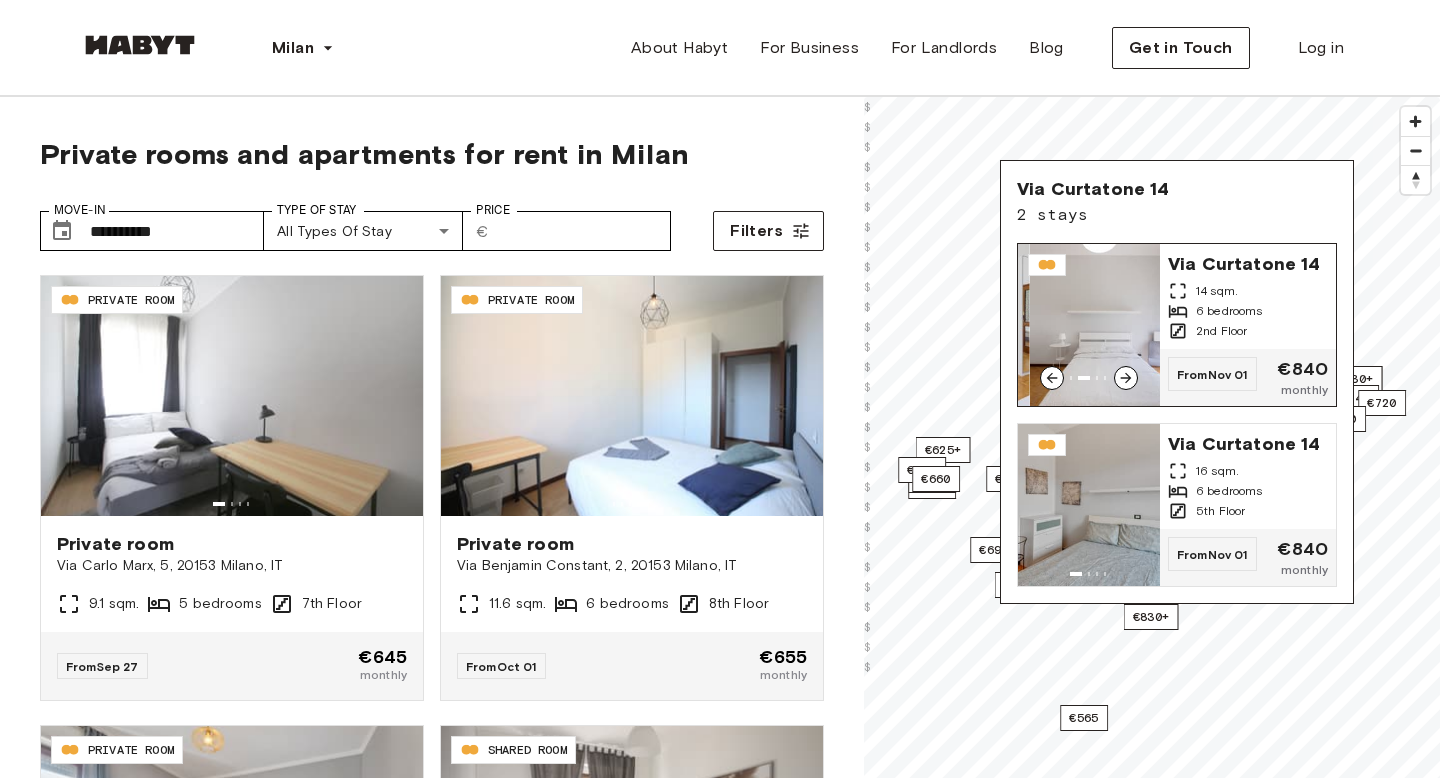 click 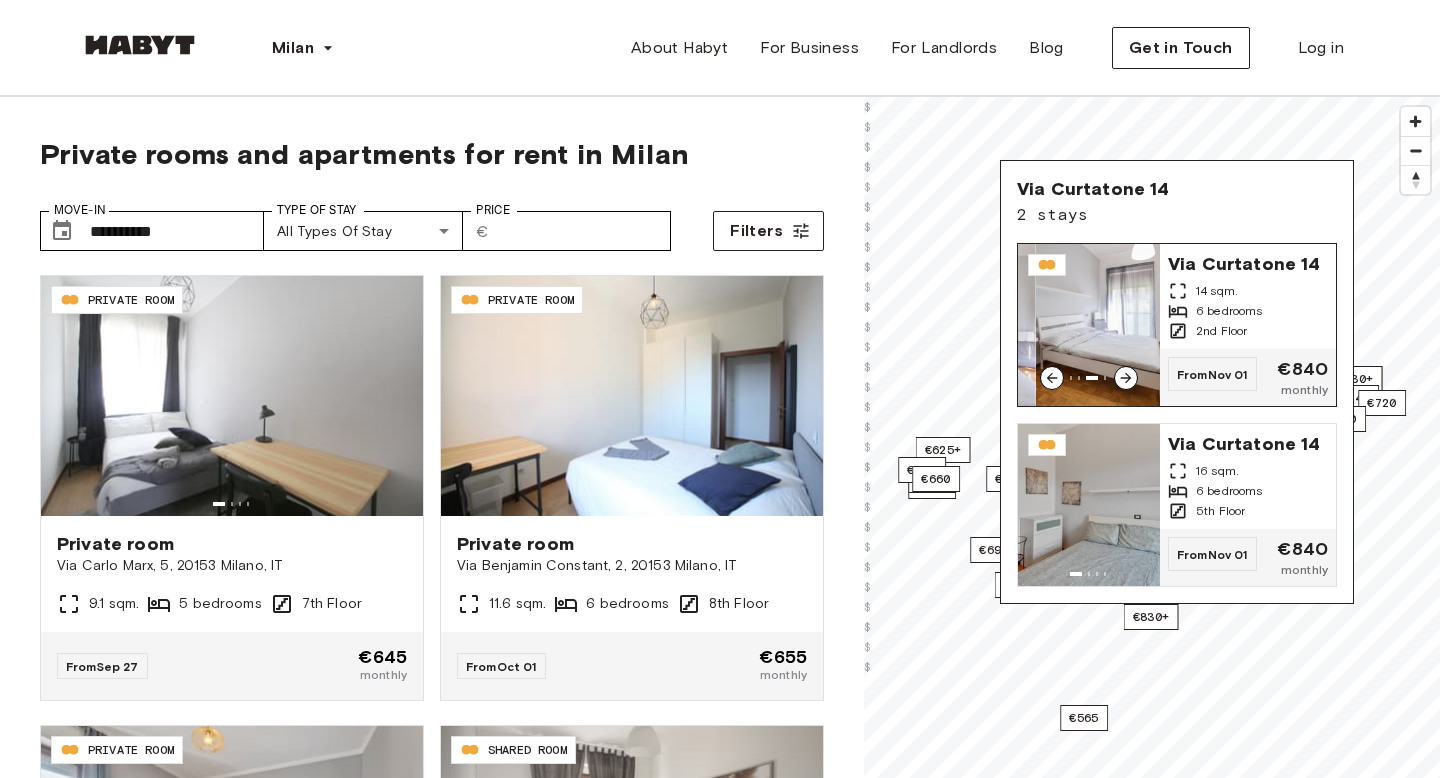 click 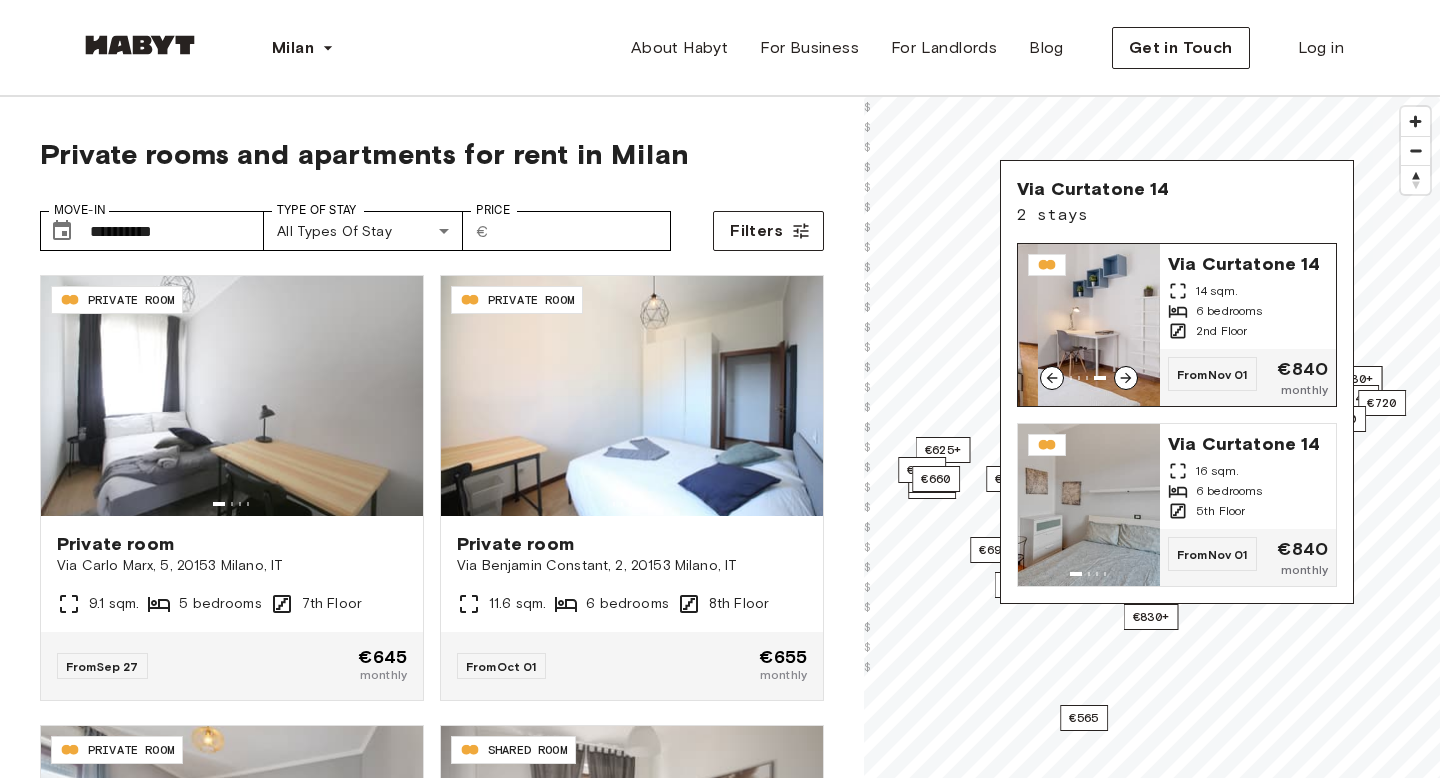 click 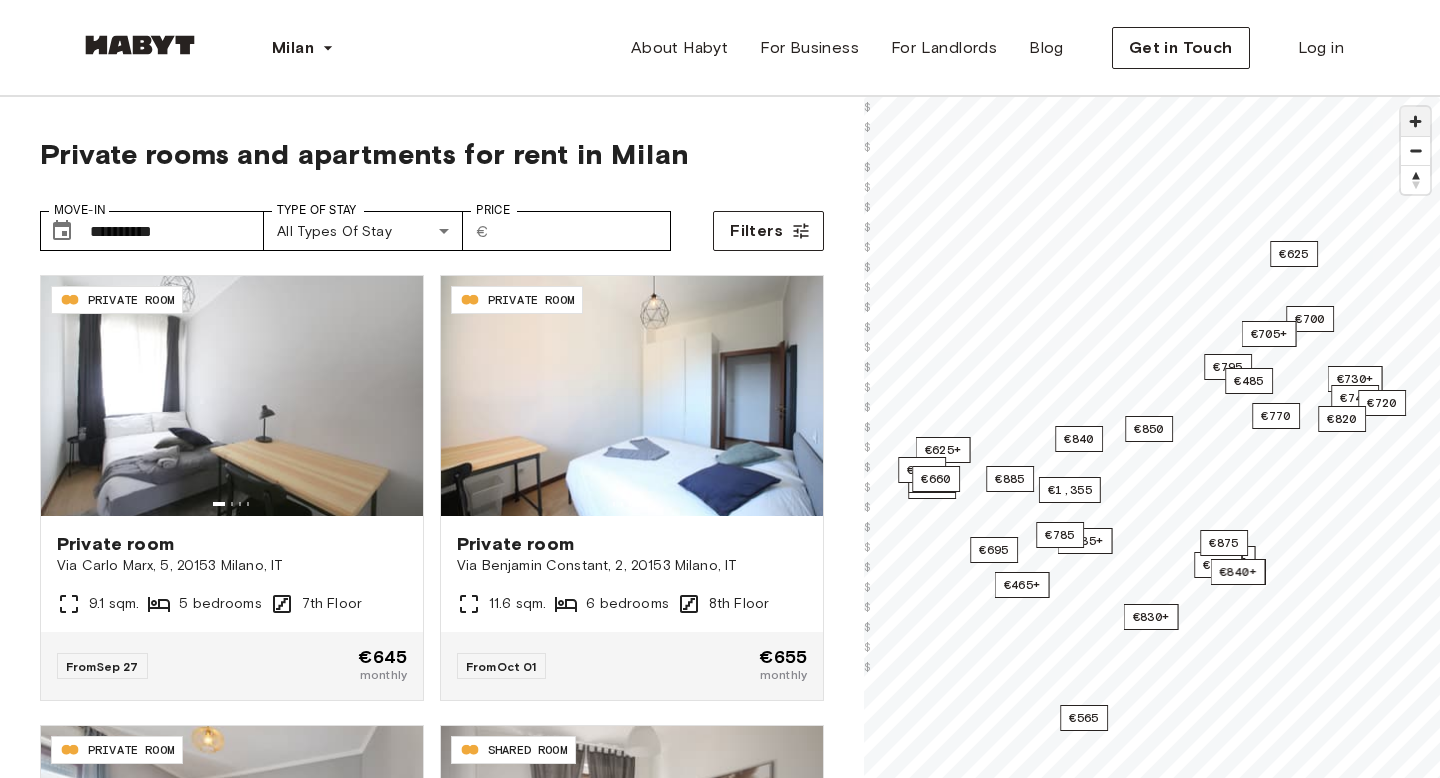 click at bounding box center [1415, 121] 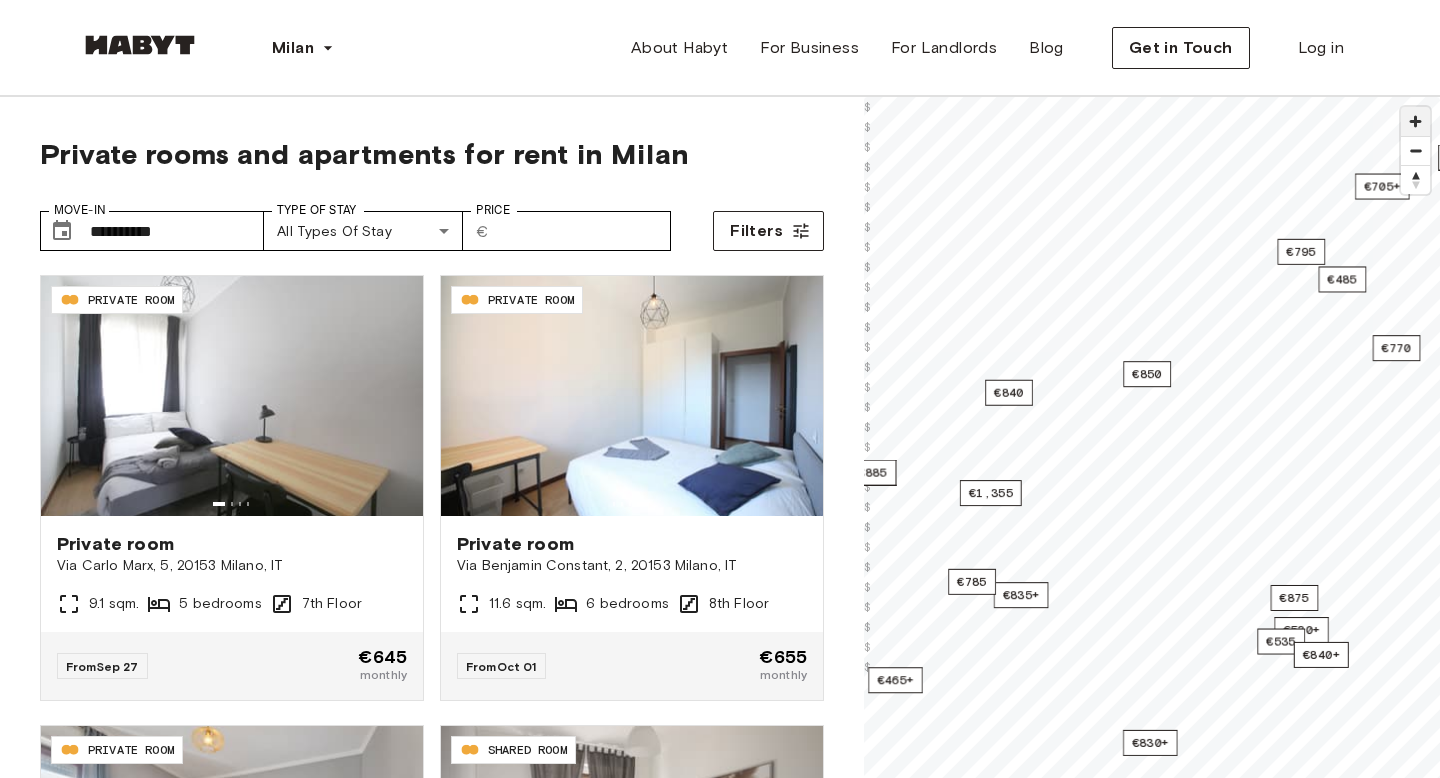 click at bounding box center (1415, 121) 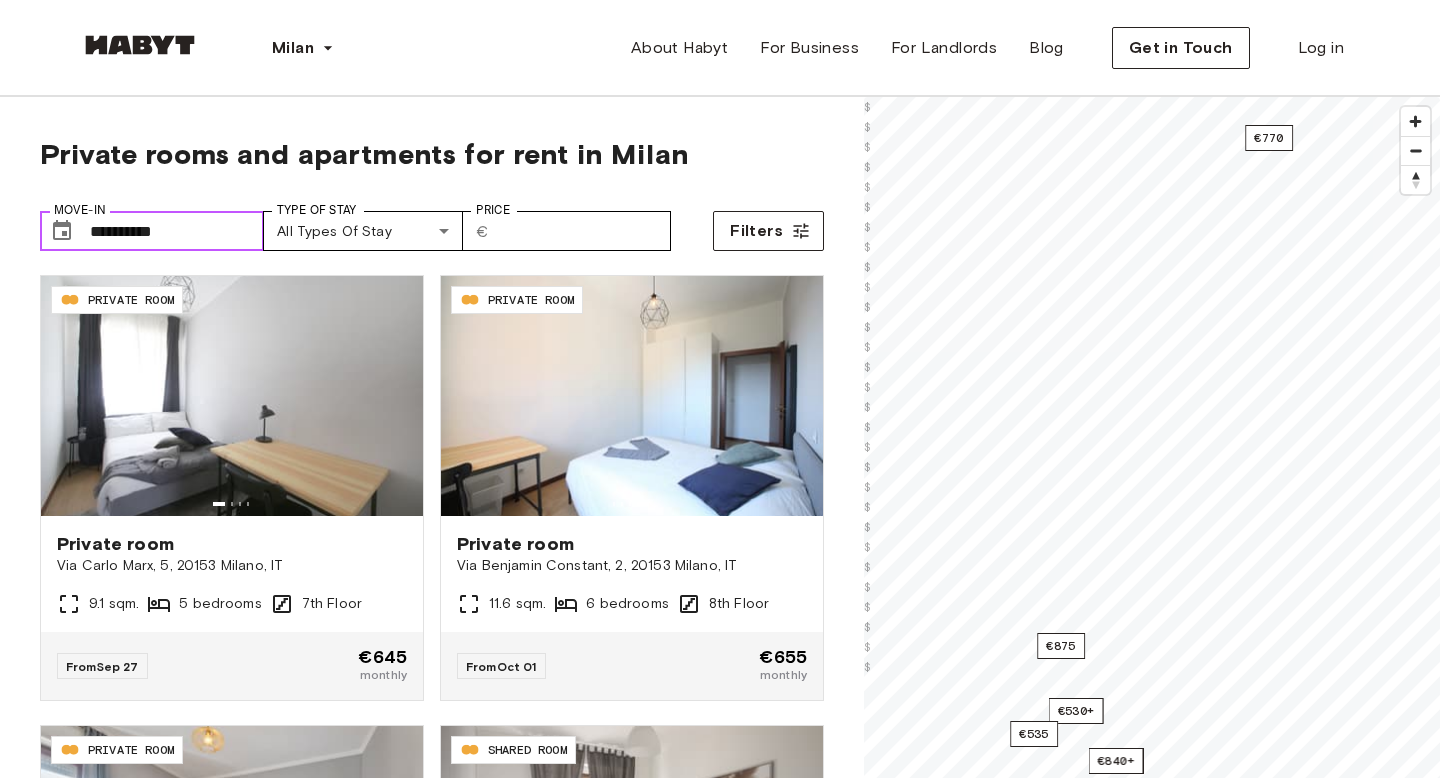 click on "**********" at bounding box center (177, 231) 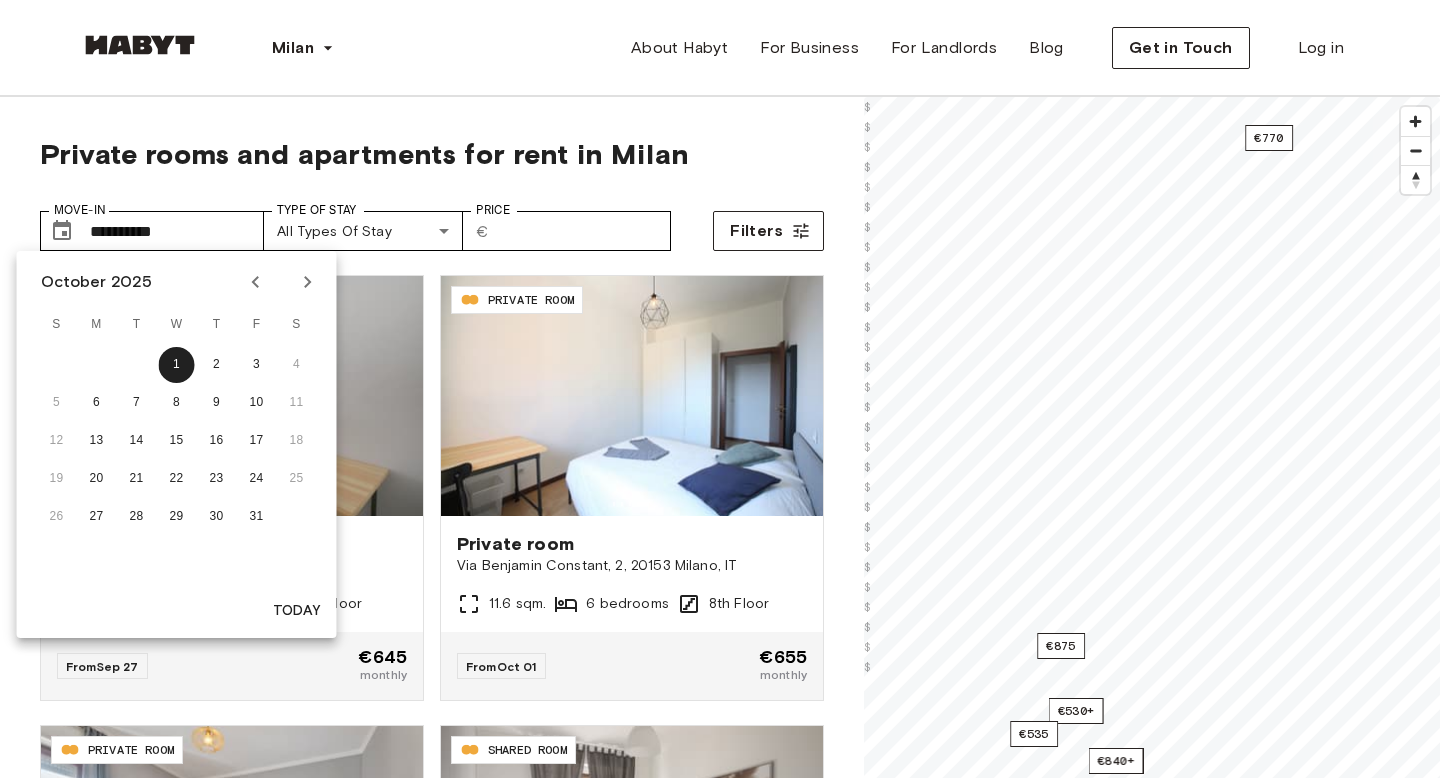 click 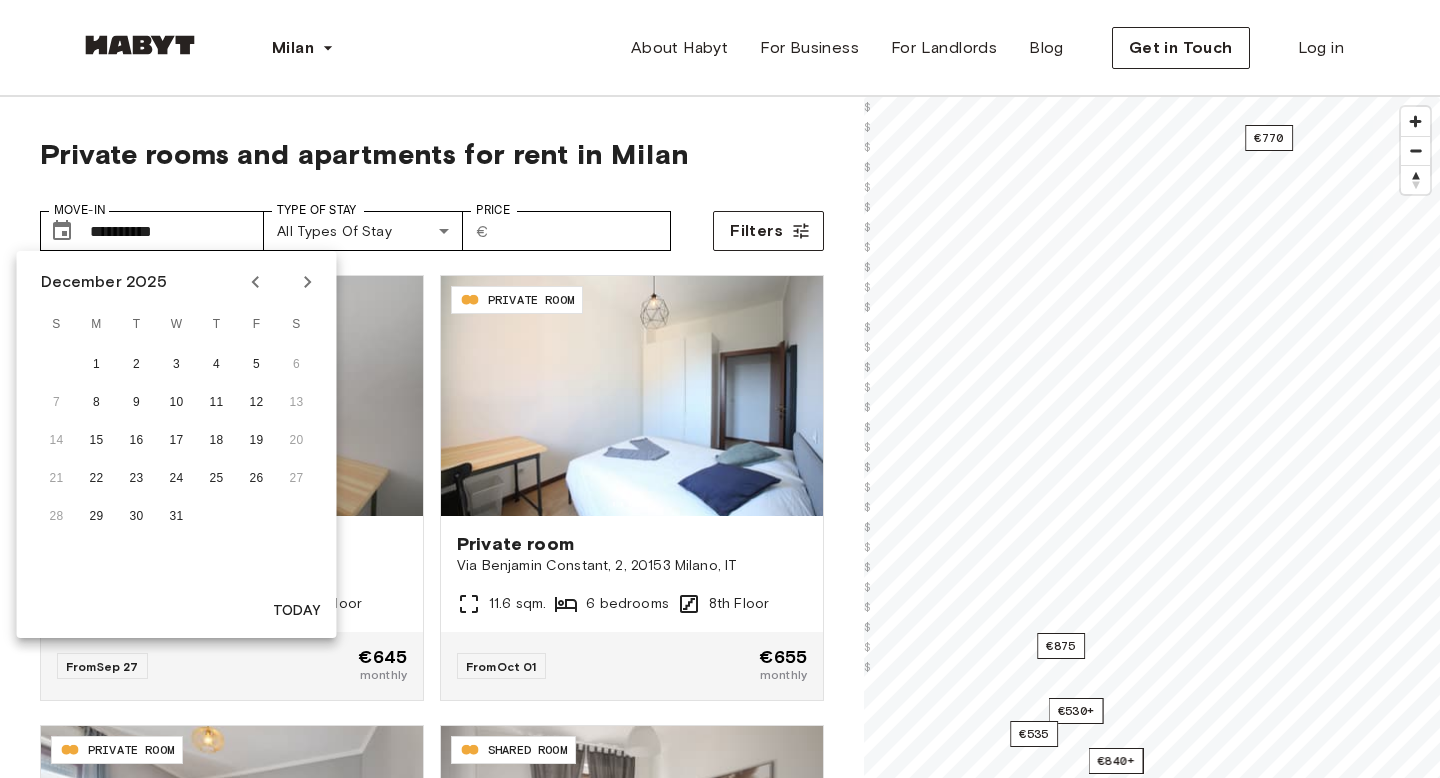click 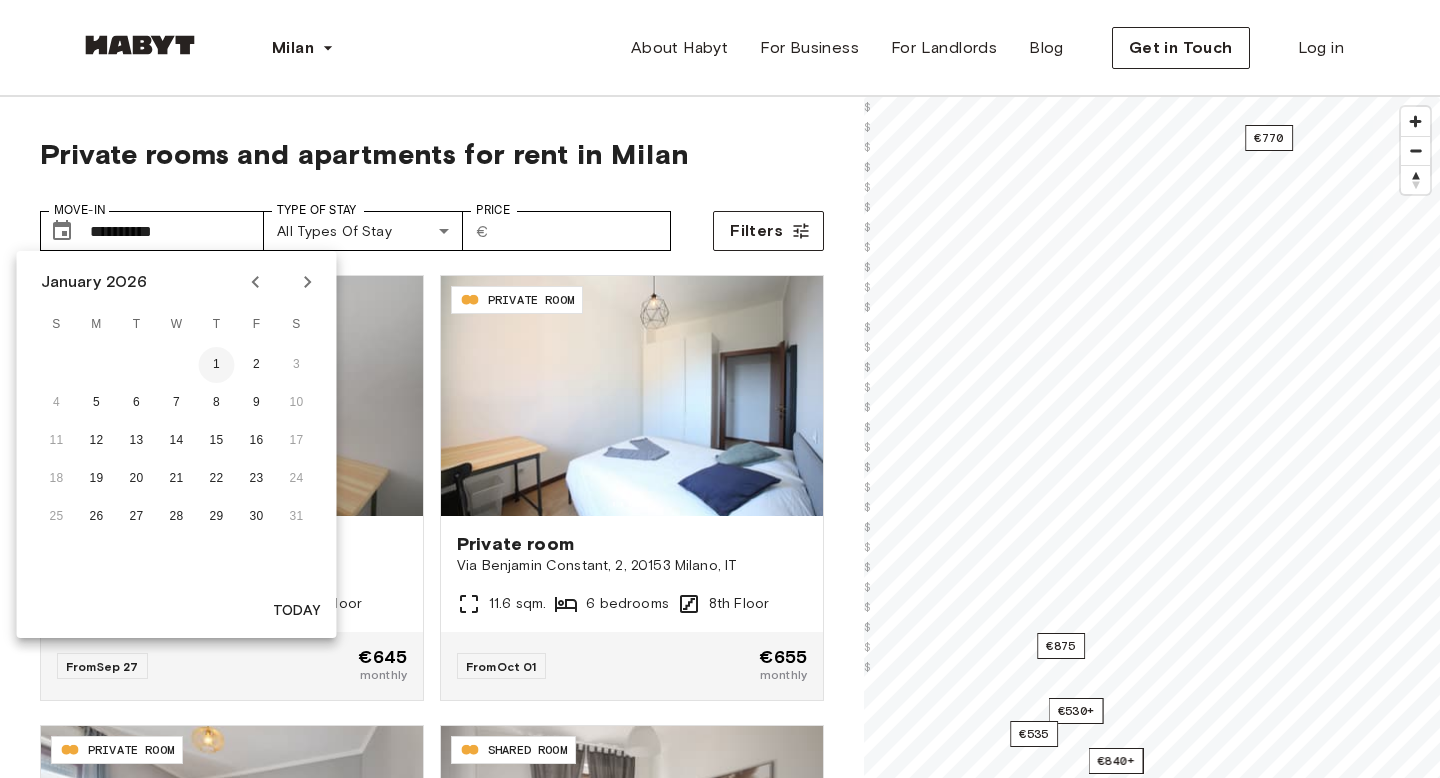 click on "1" at bounding box center (217, 365) 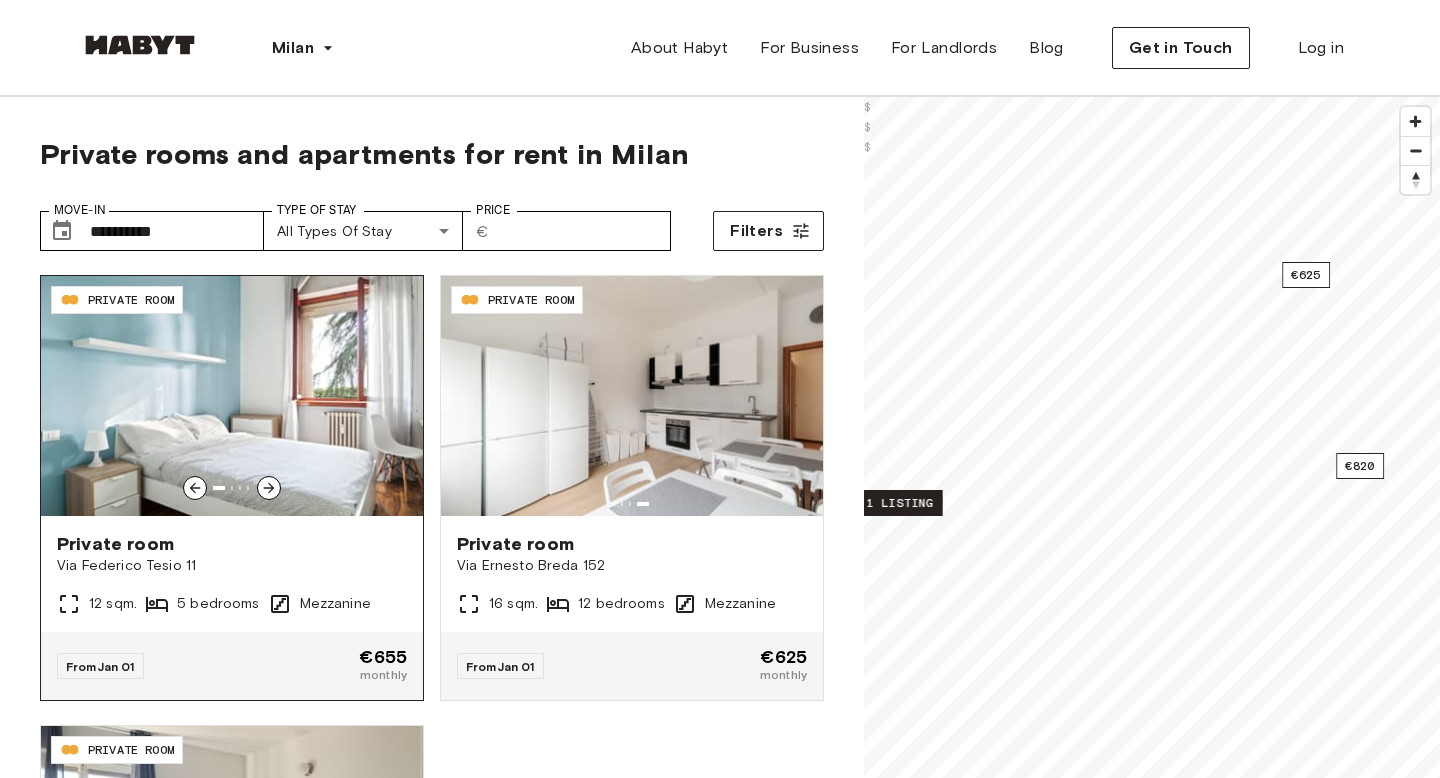 scroll, scrollTop: 138, scrollLeft: 0, axis: vertical 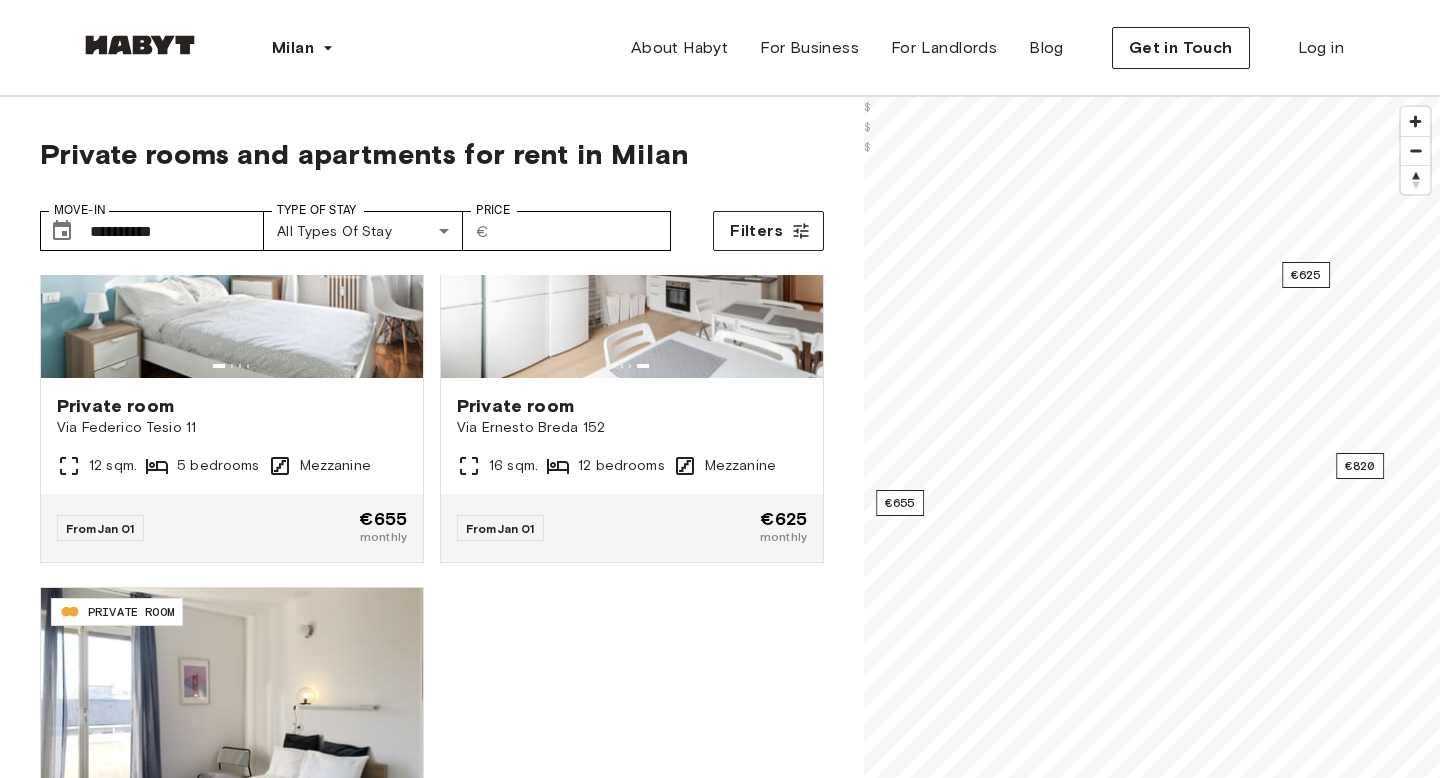 click at bounding box center [140, 45] 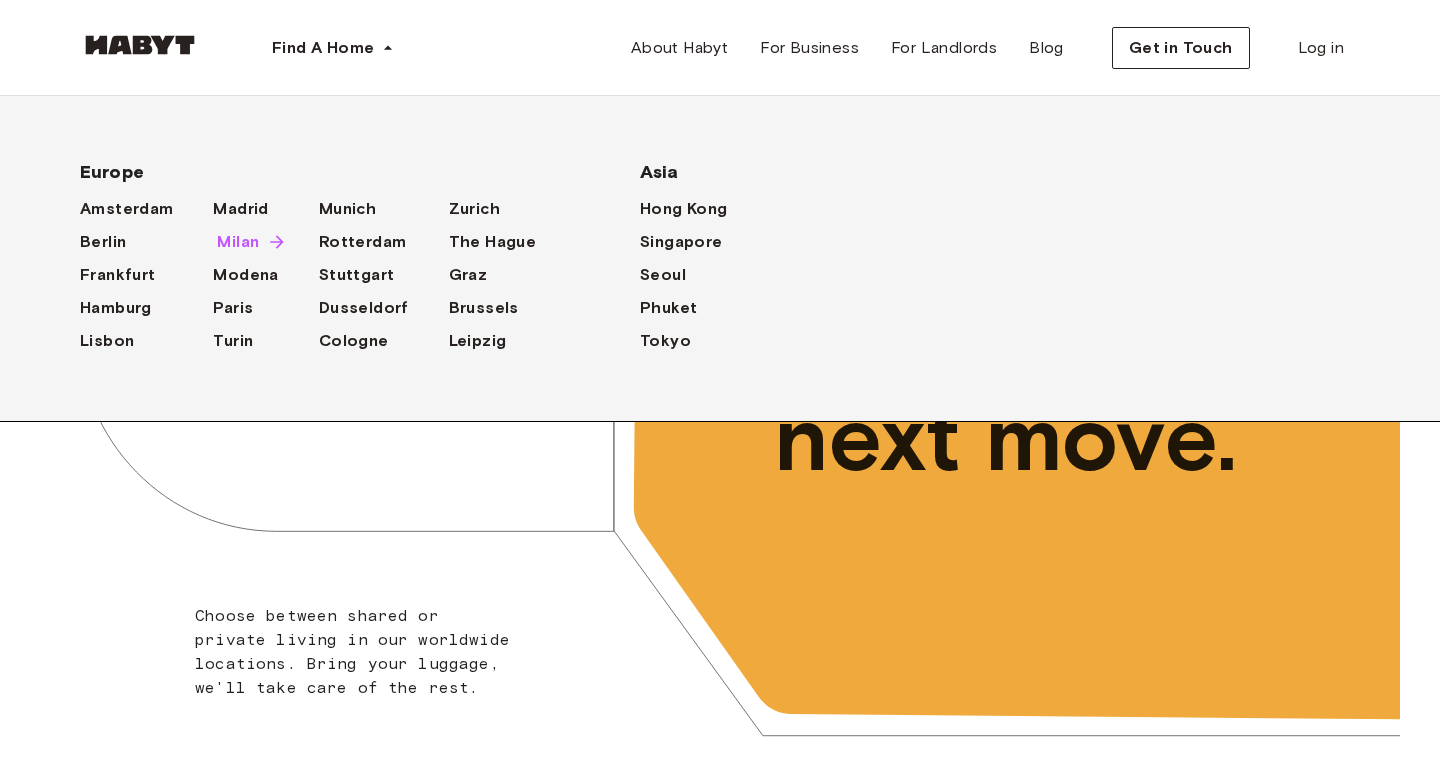 click on "Milan" at bounding box center (238, 242) 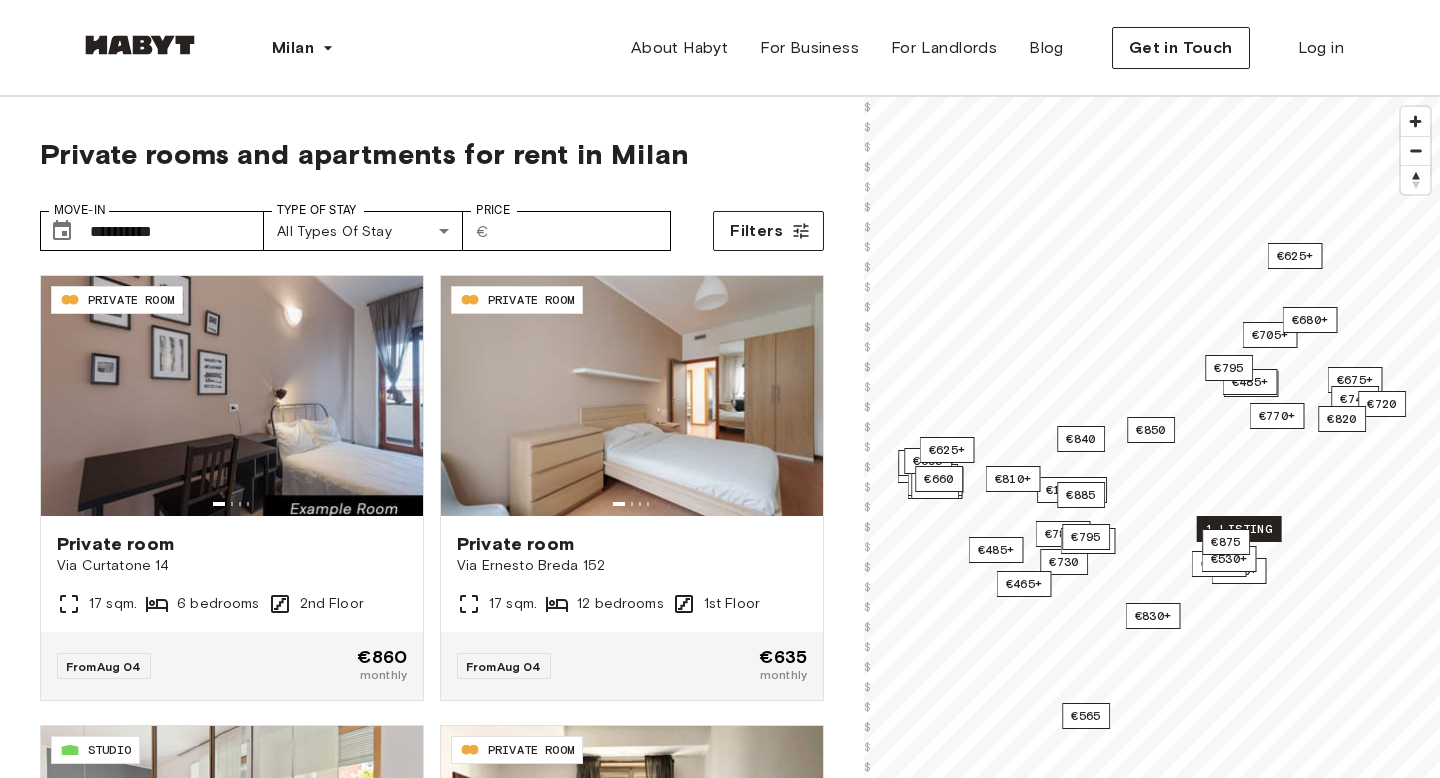 click on "1 listing" at bounding box center [1239, 529] 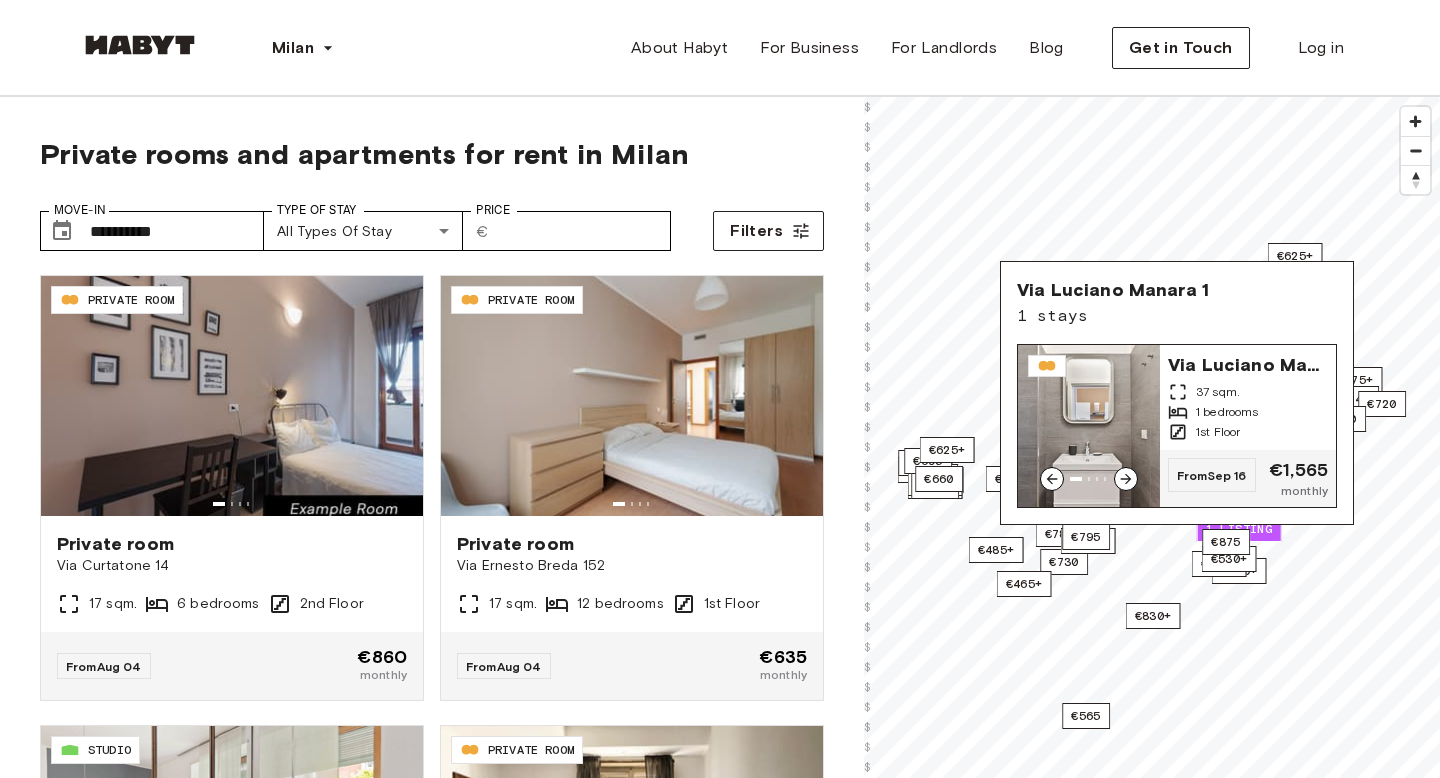 click at bounding box center [1089, 426] 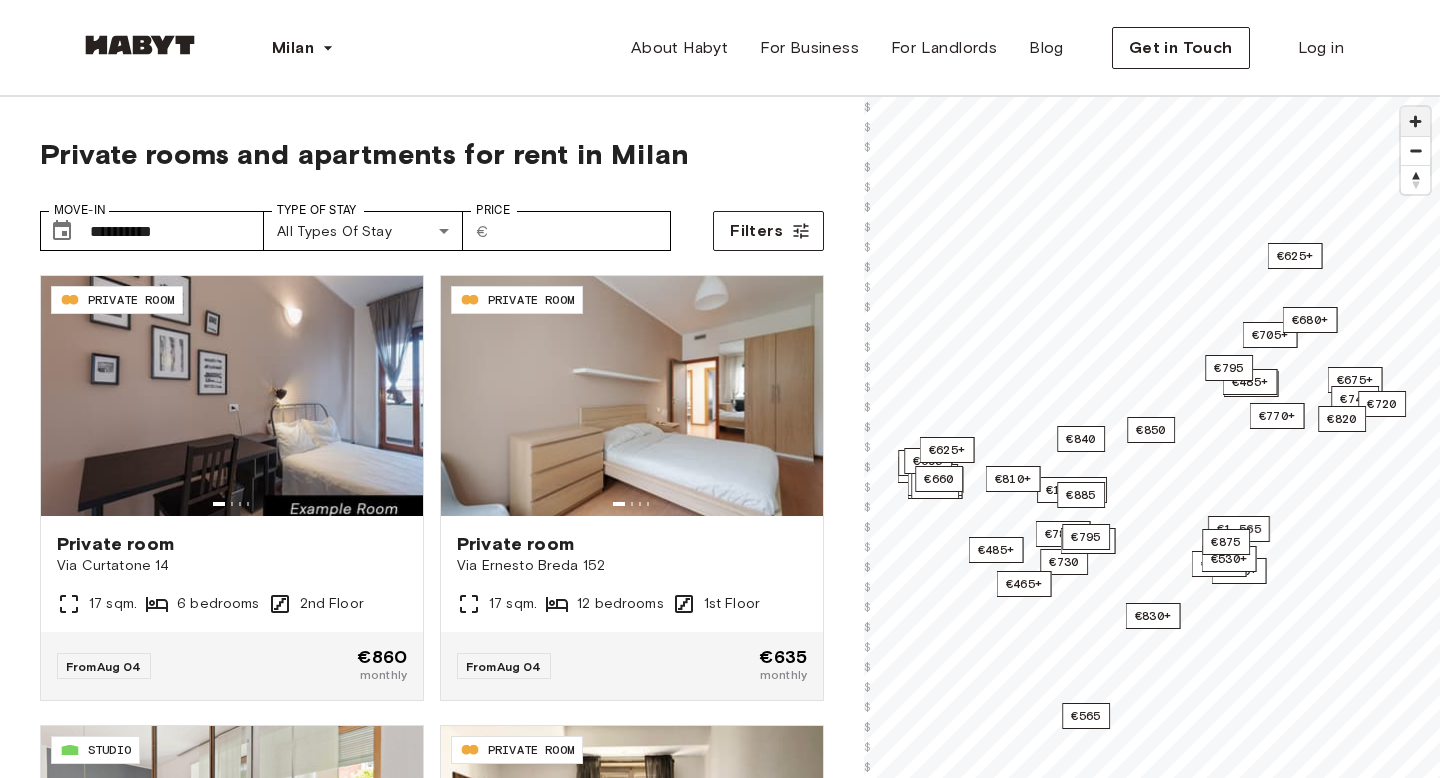 click at bounding box center [1415, 121] 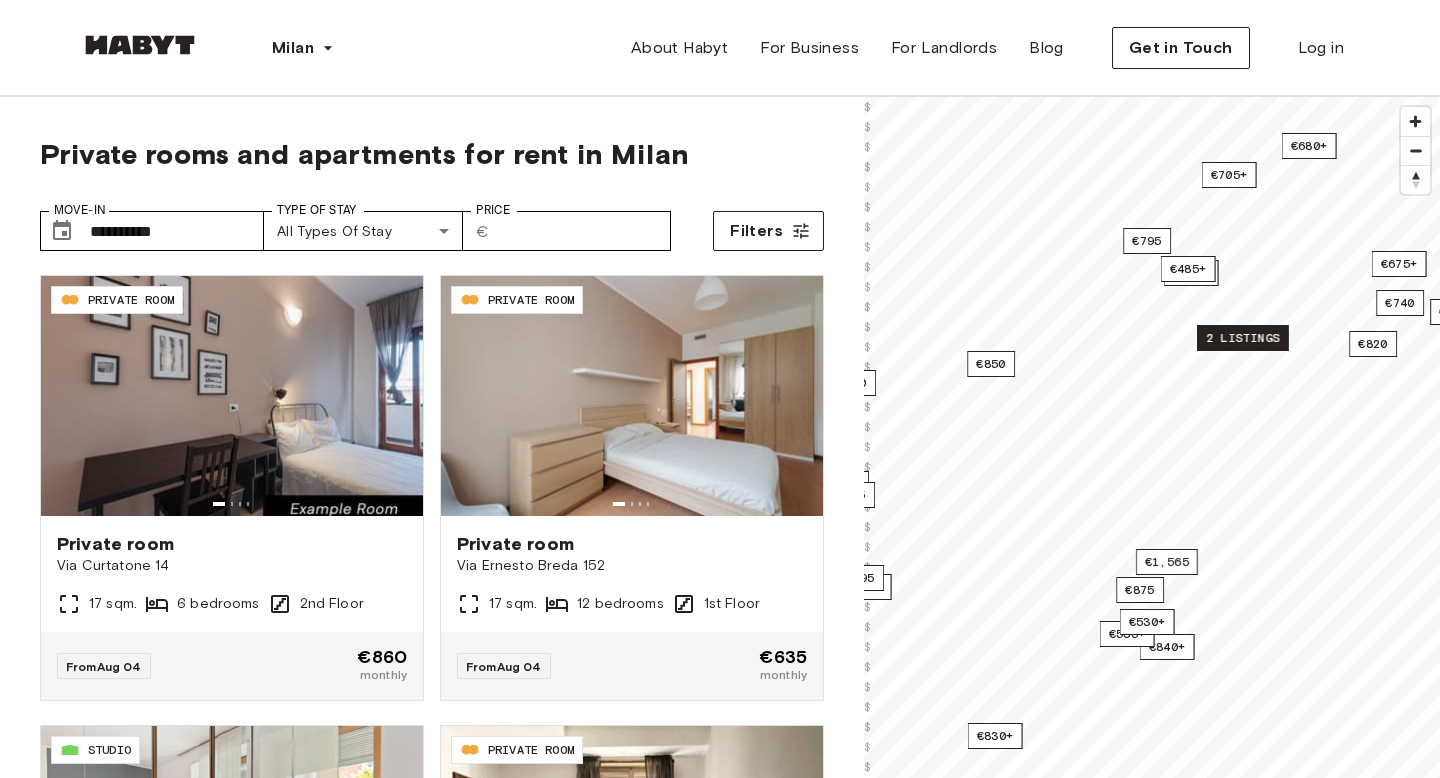 click on "2 listings" at bounding box center [1243, 338] 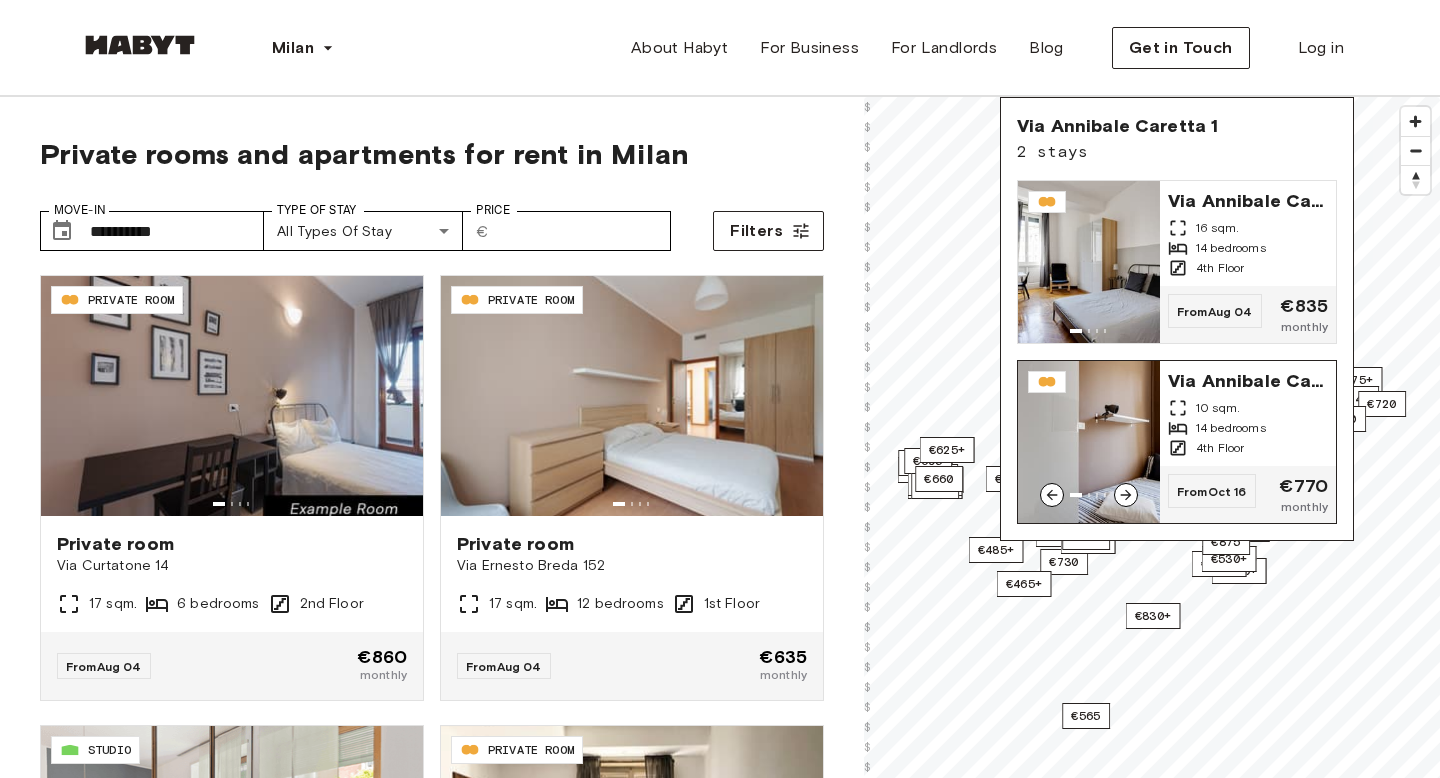 click on "Via Annibale Caretta 1" at bounding box center (1248, 379) 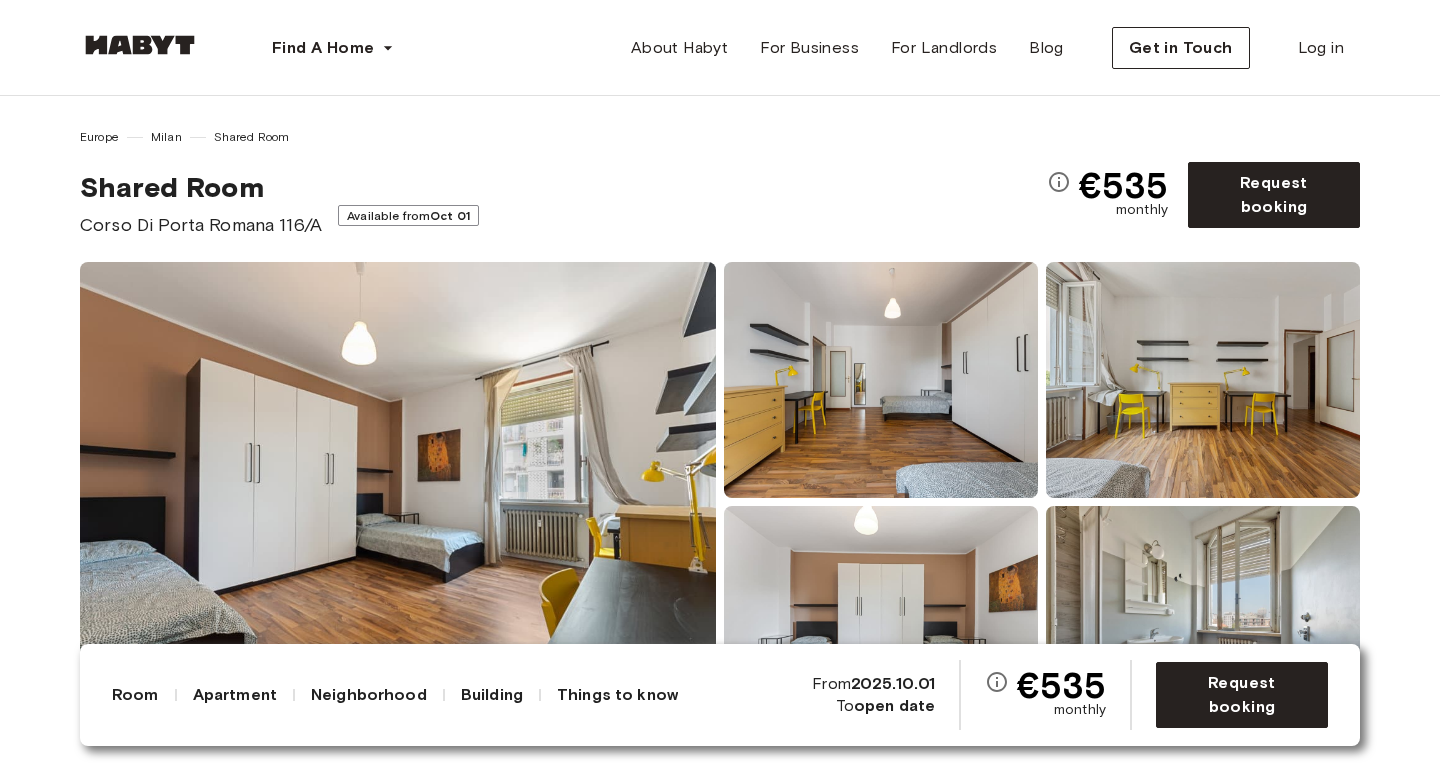 scroll, scrollTop: 0, scrollLeft: 0, axis: both 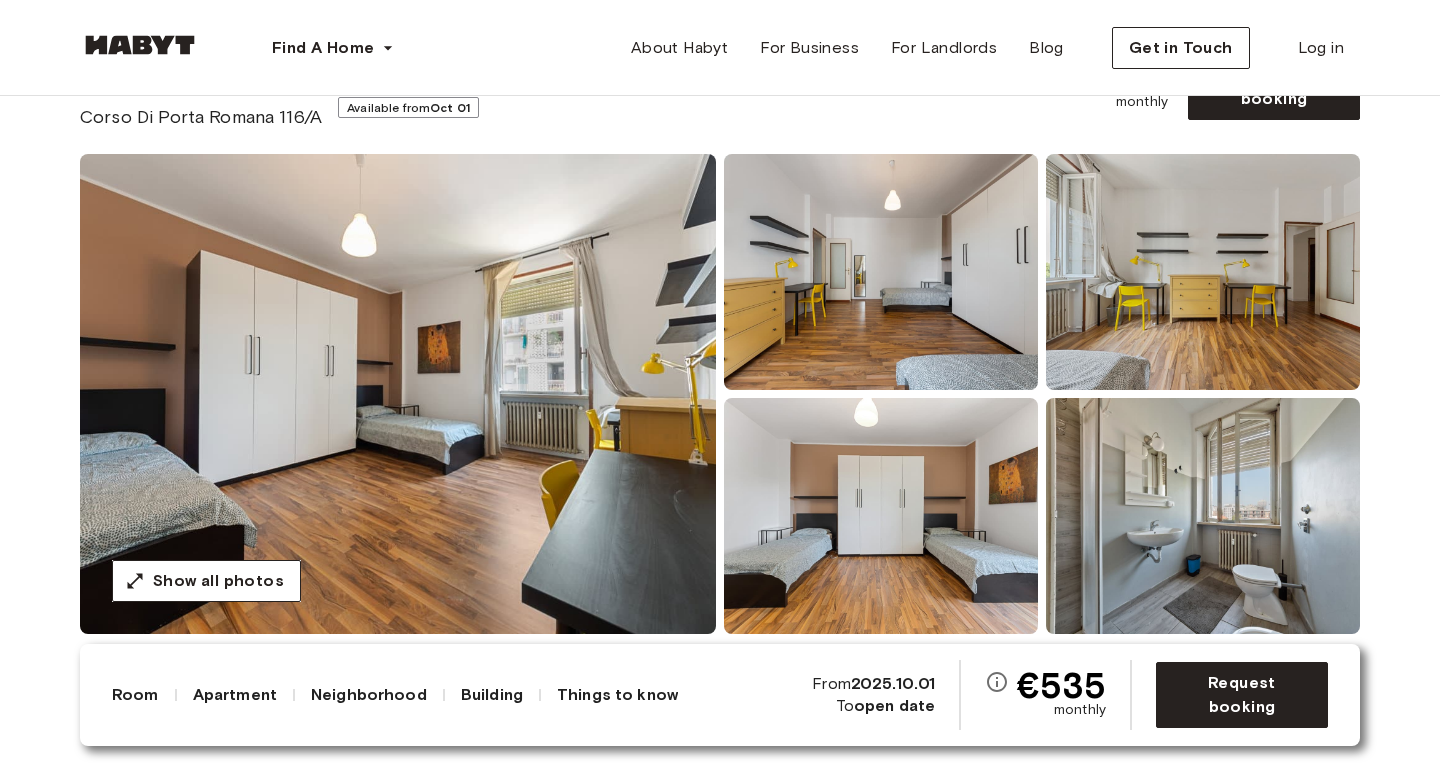 click at bounding box center [398, 394] 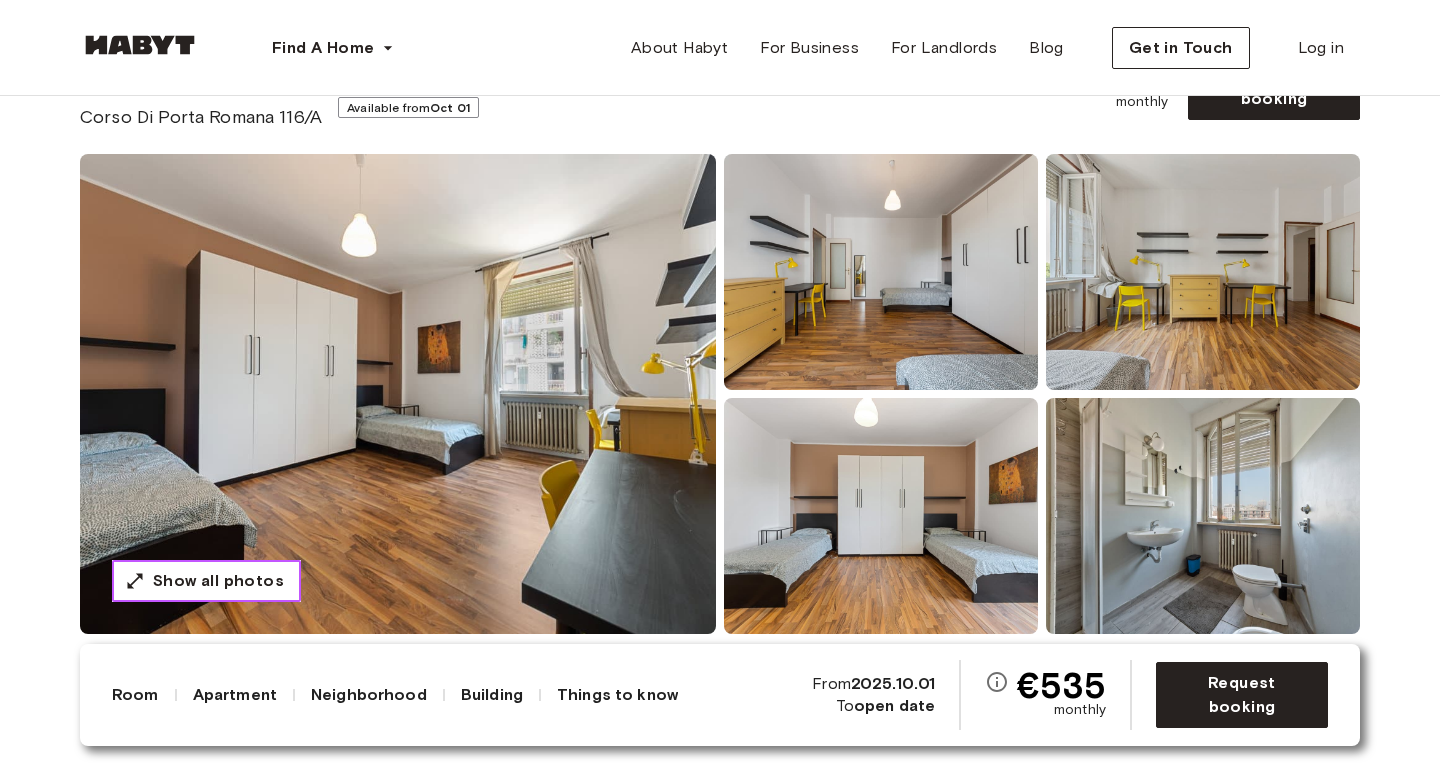 click on "Show all photos" at bounding box center (206, 581) 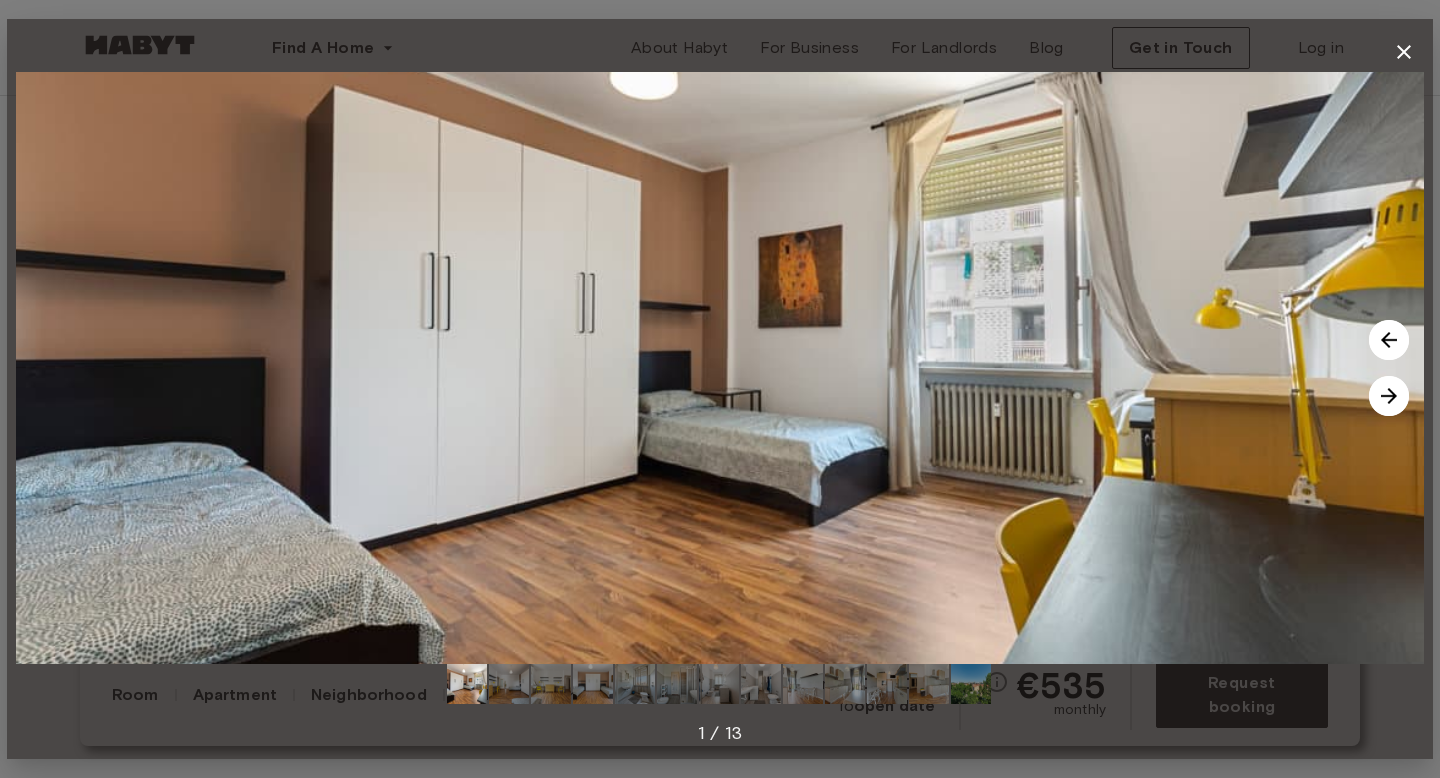 click at bounding box center (1389, 396) 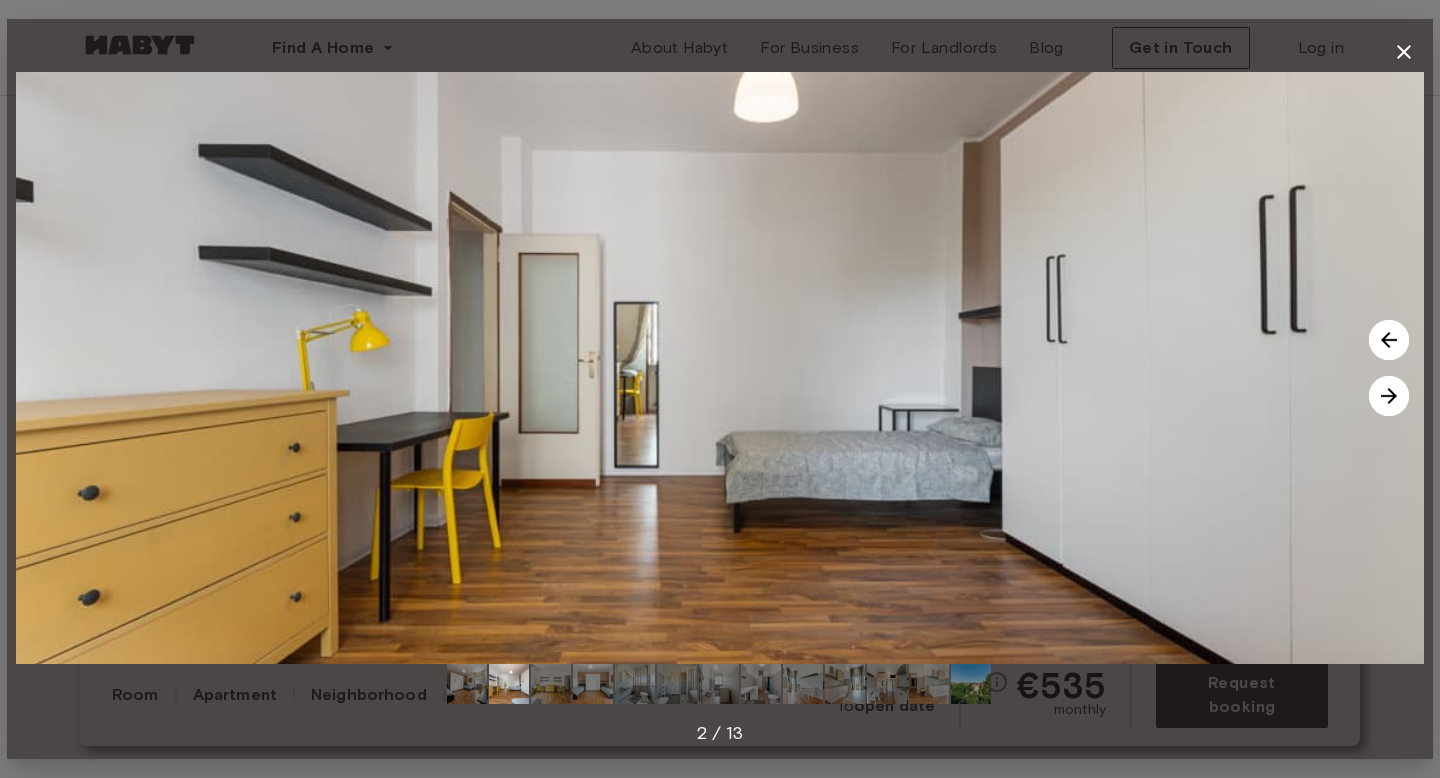 click at bounding box center [1389, 396] 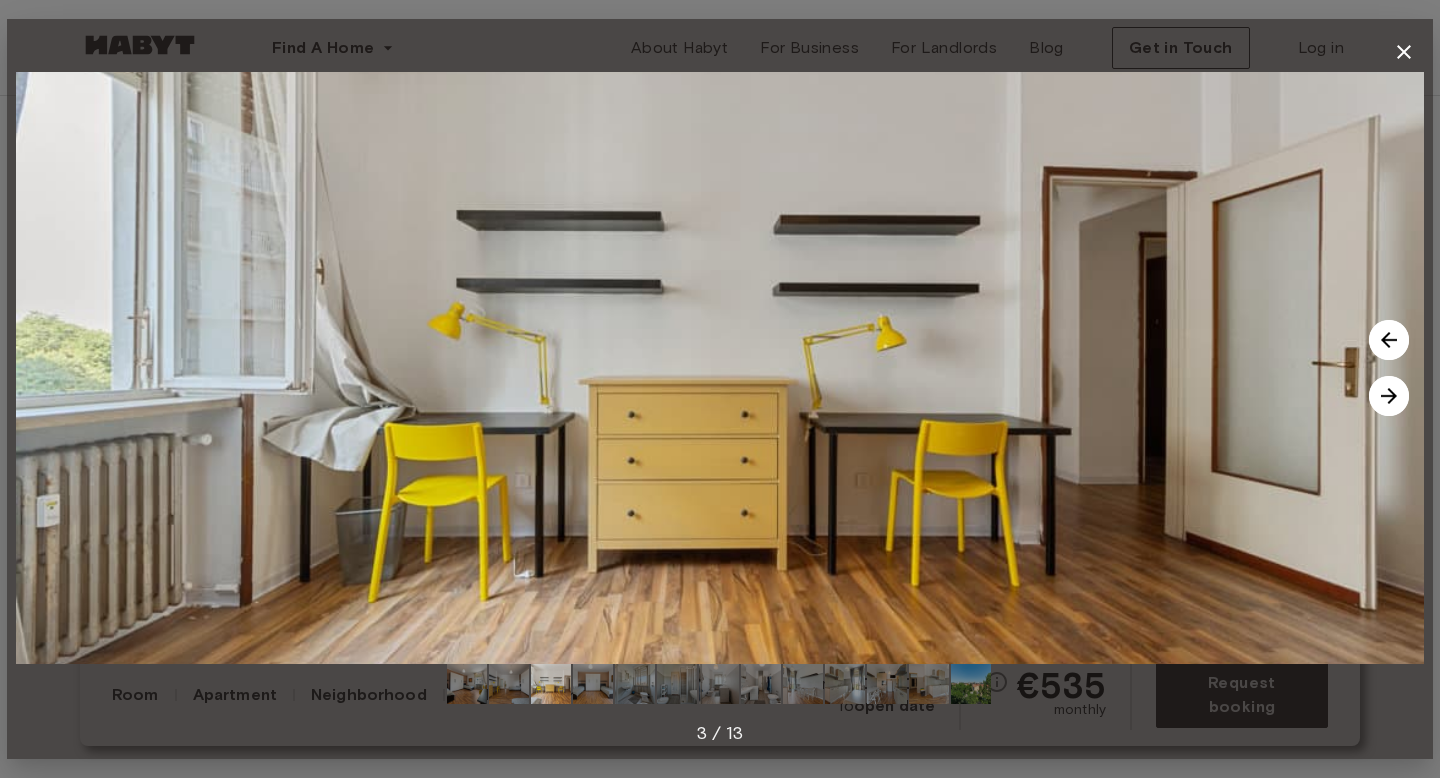 click at bounding box center (1389, 396) 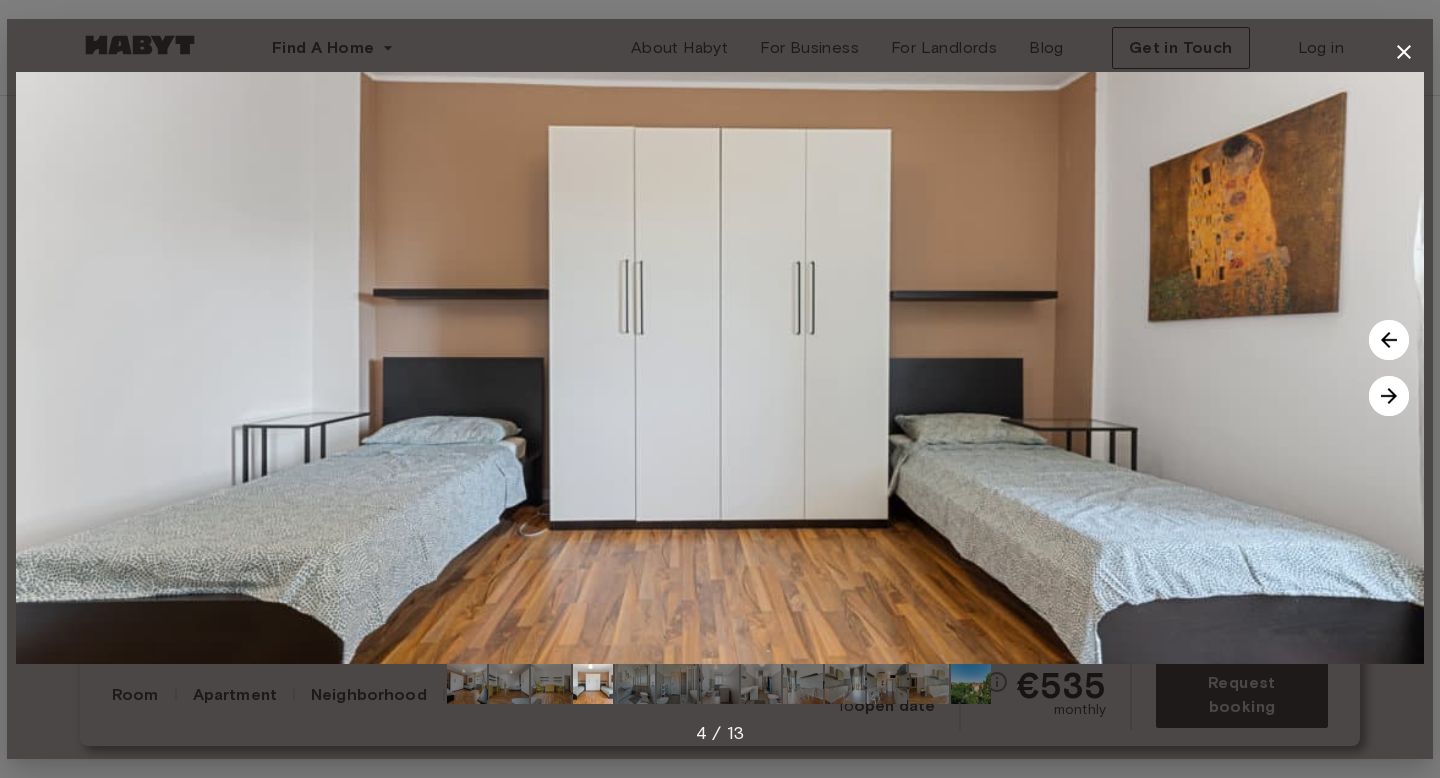 click at bounding box center [1389, 396] 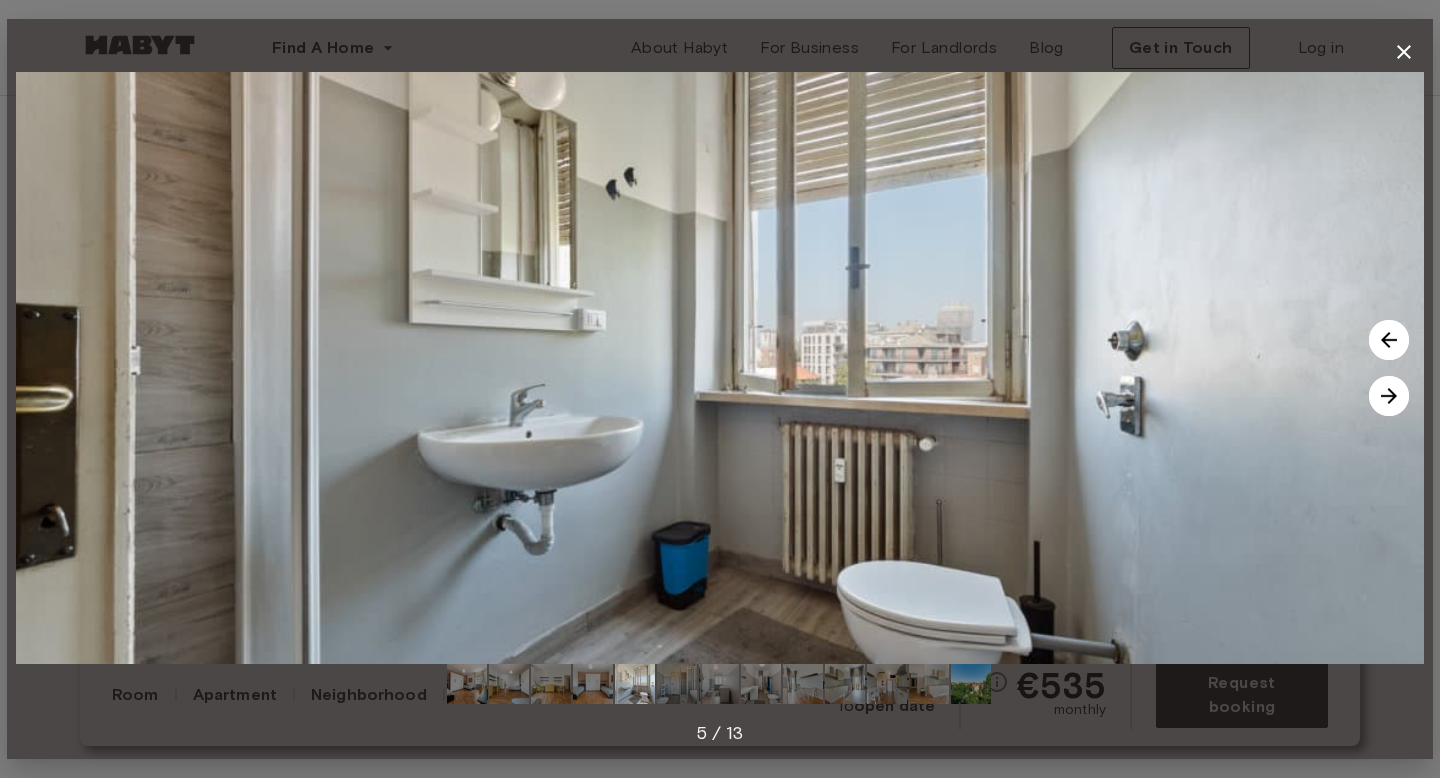 click at bounding box center [1389, 396] 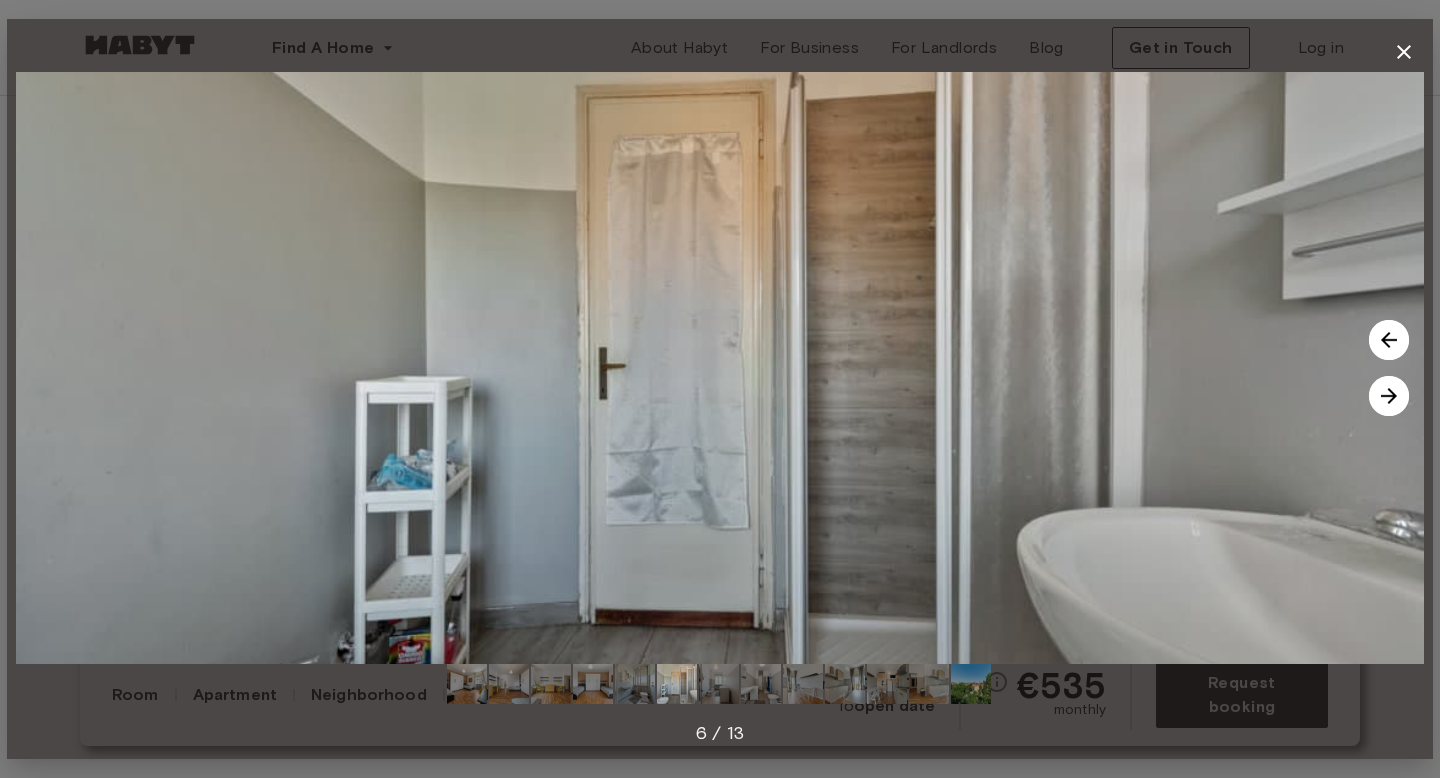 click at bounding box center (1389, 396) 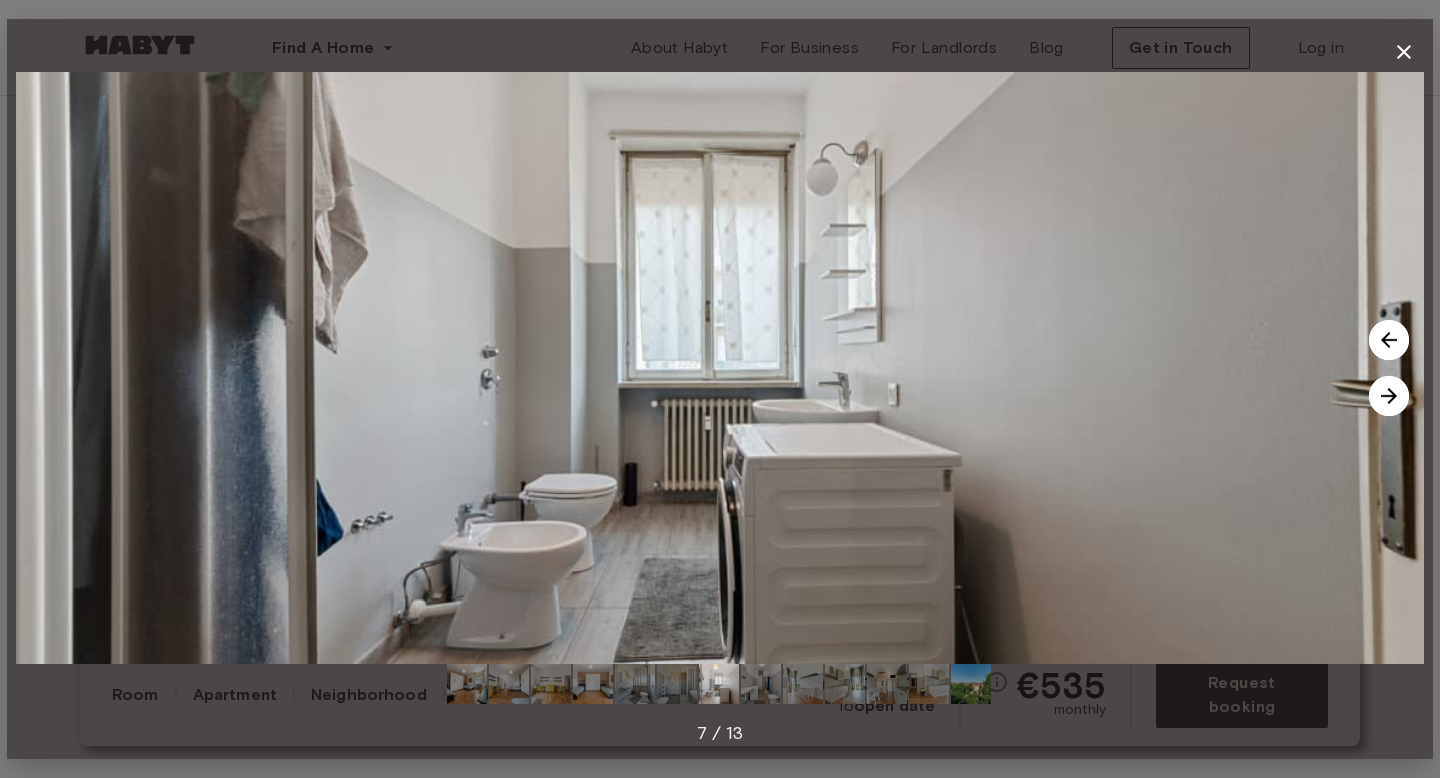 click at bounding box center [1389, 396] 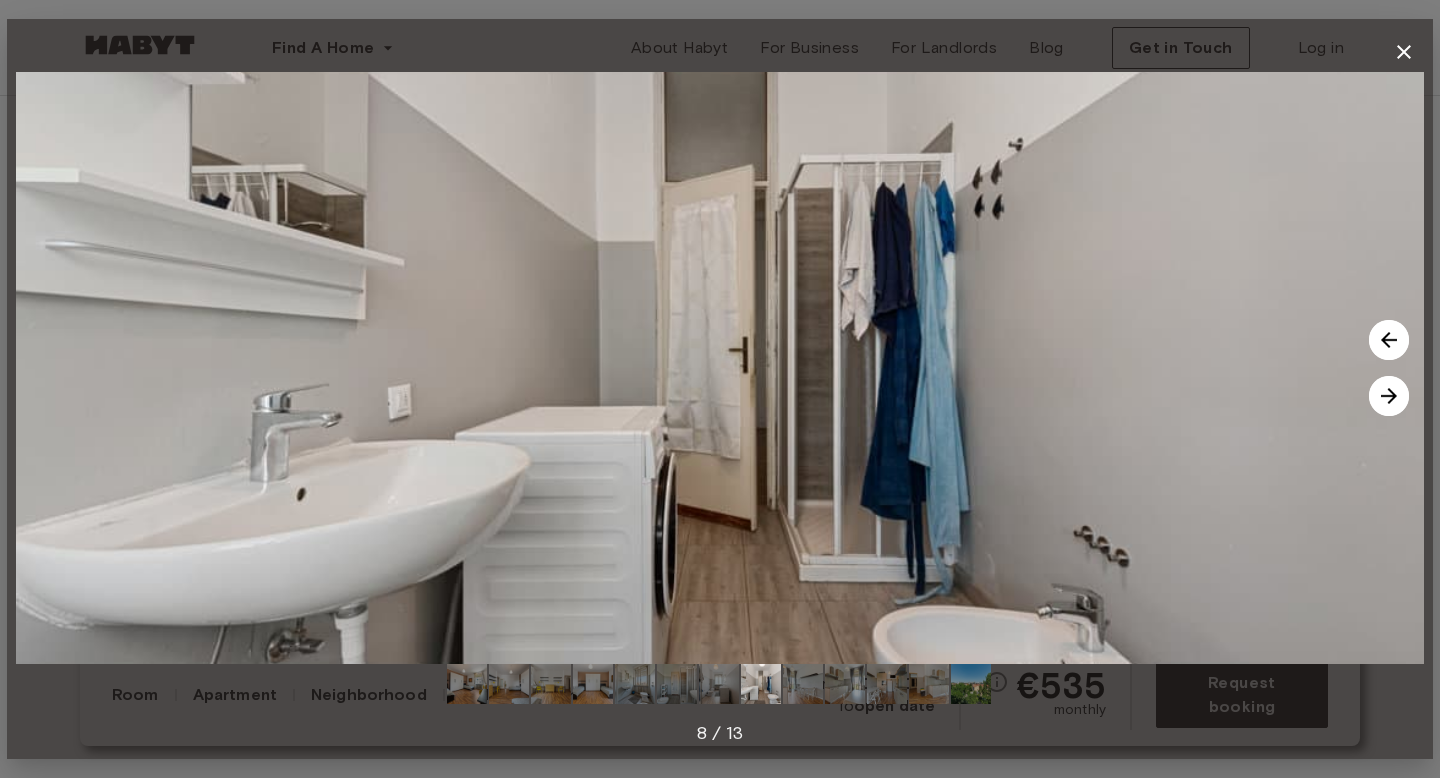 click 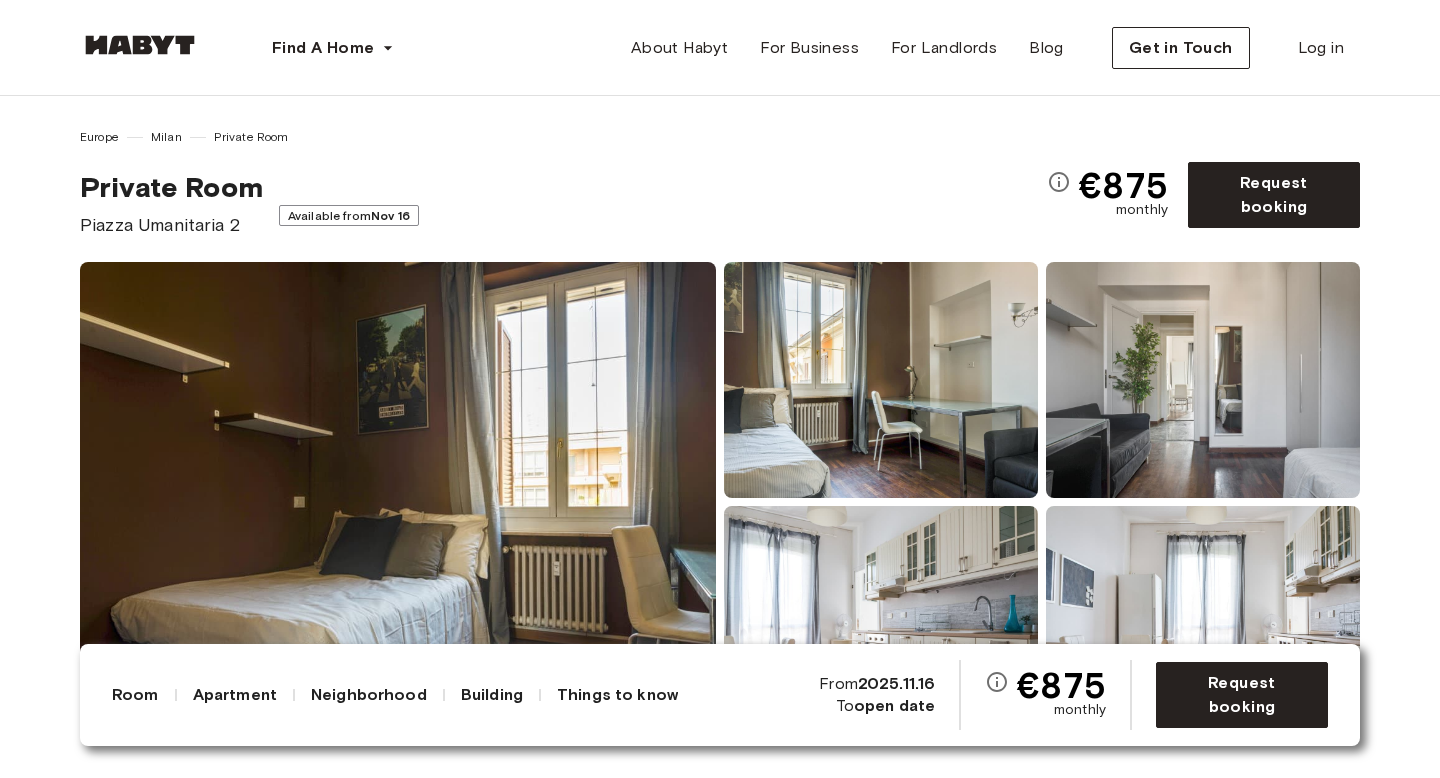 scroll, scrollTop: 0, scrollLeft: 0, axis: both 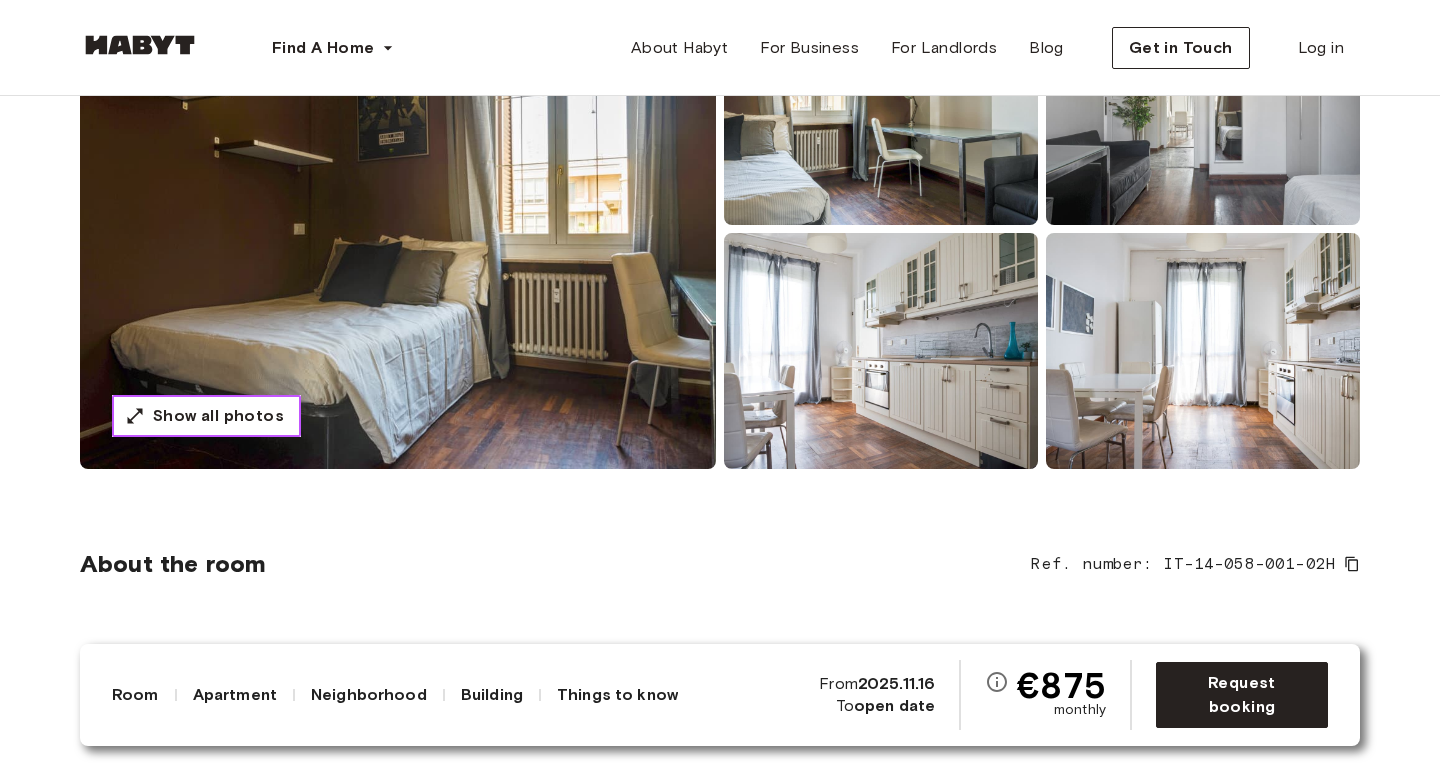 click on "Show all photos" at bounding box center [206, 416] 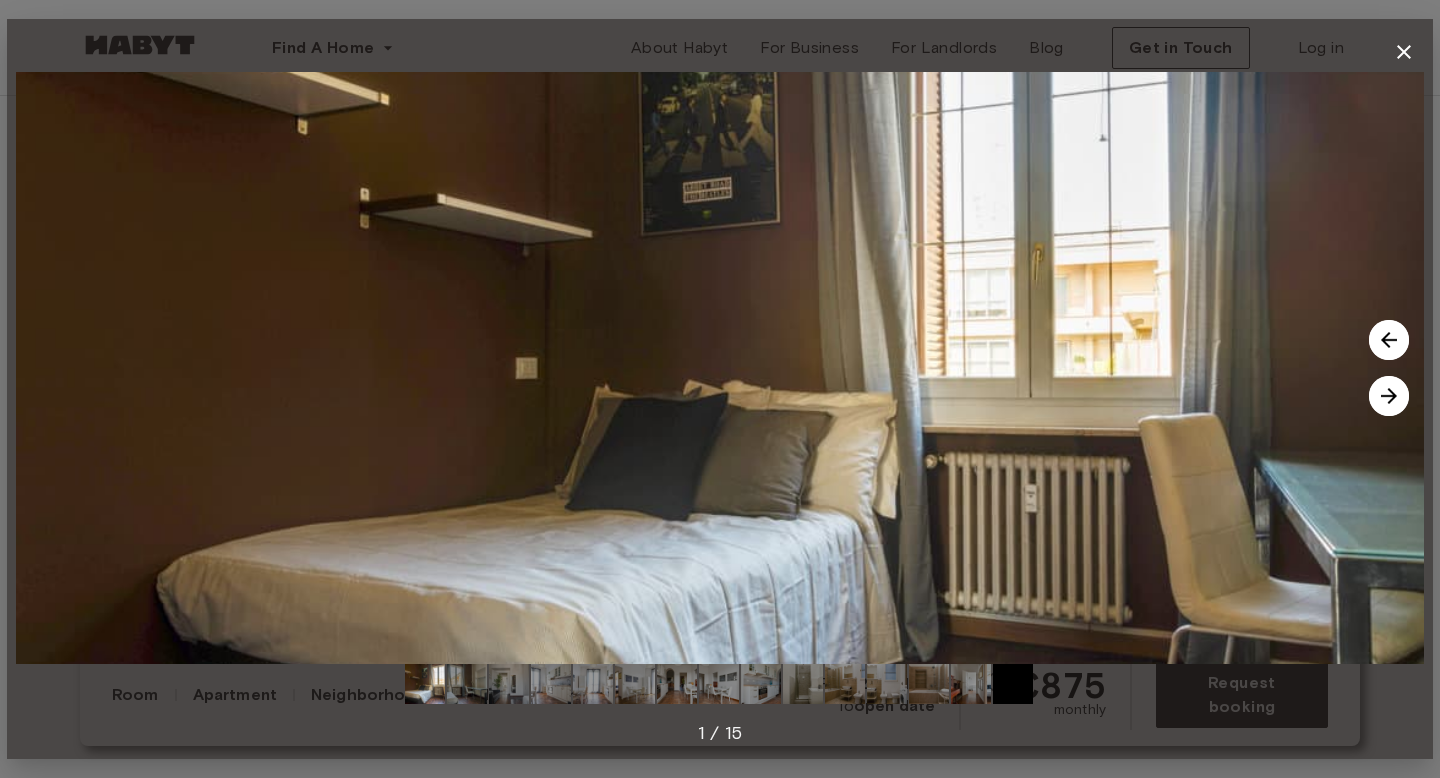 click at bounding box center (1389, 396) 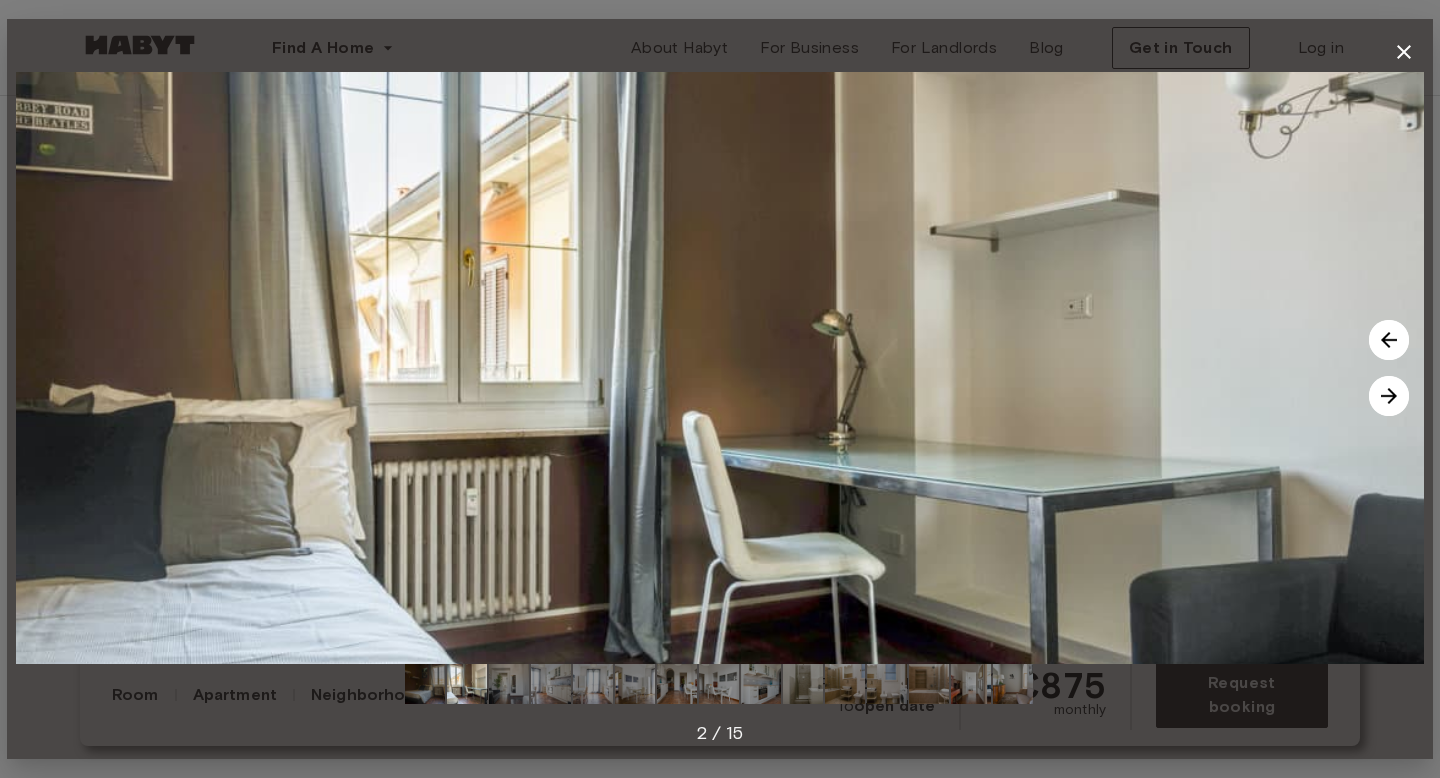 click at bounding box center (1389, 396) 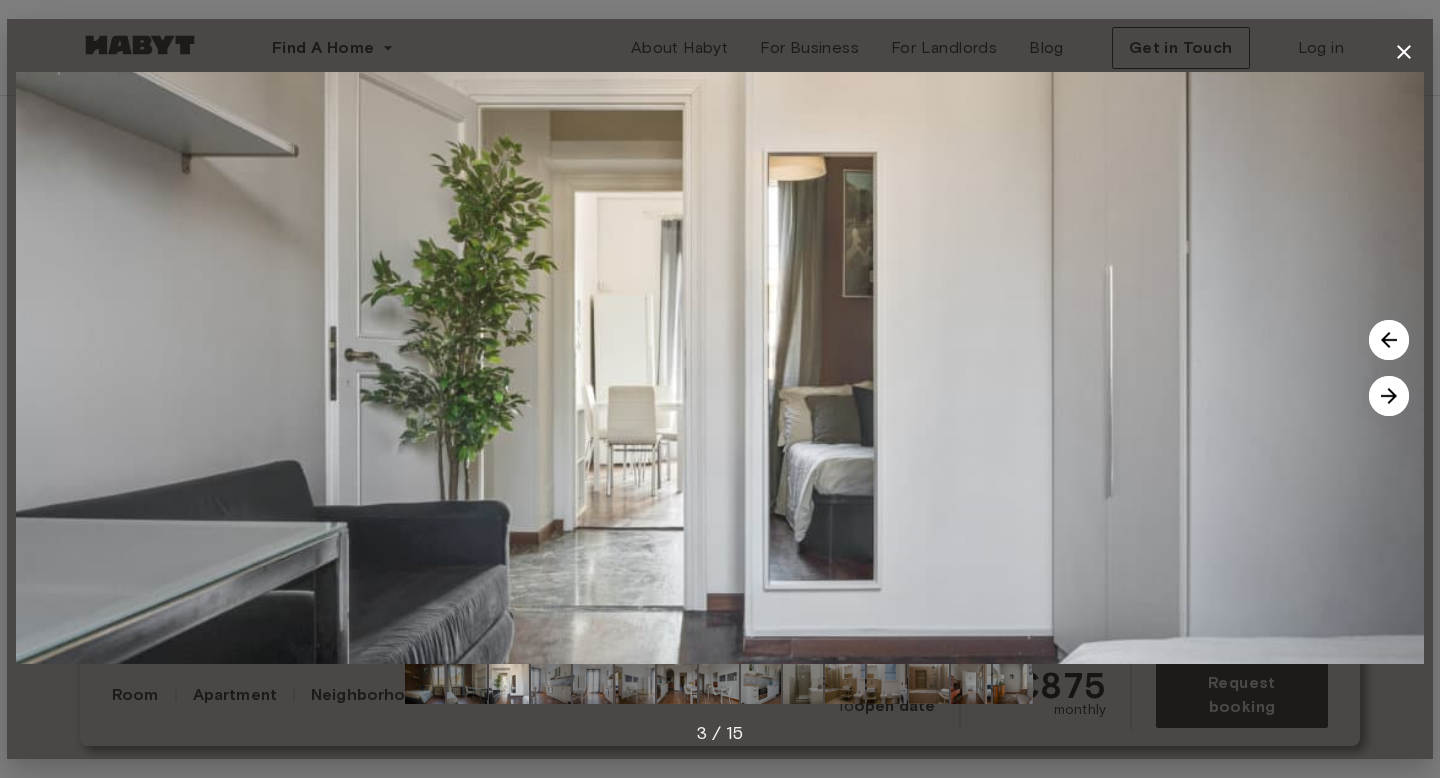 click at bounding box center (1389, 396) 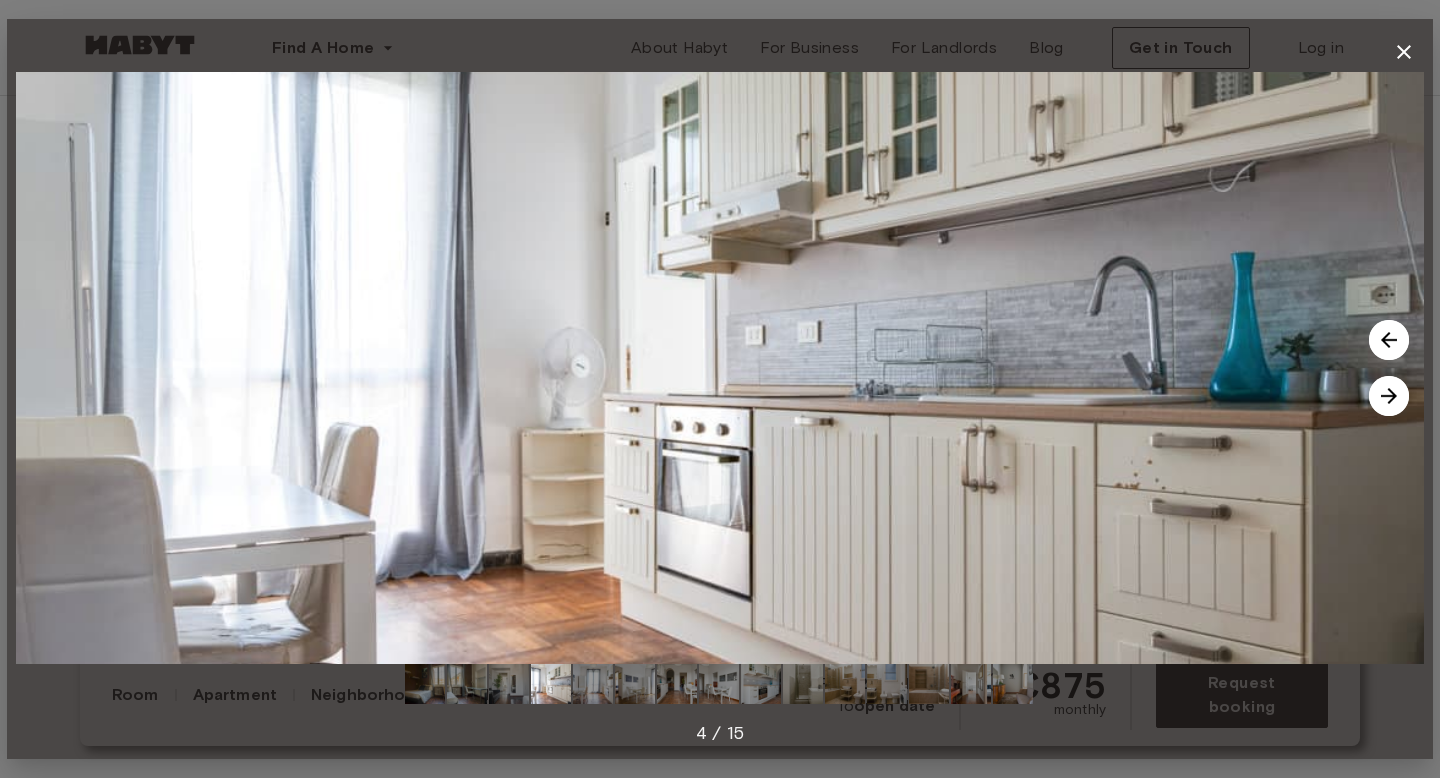 click at bounding box center [1389, 396] 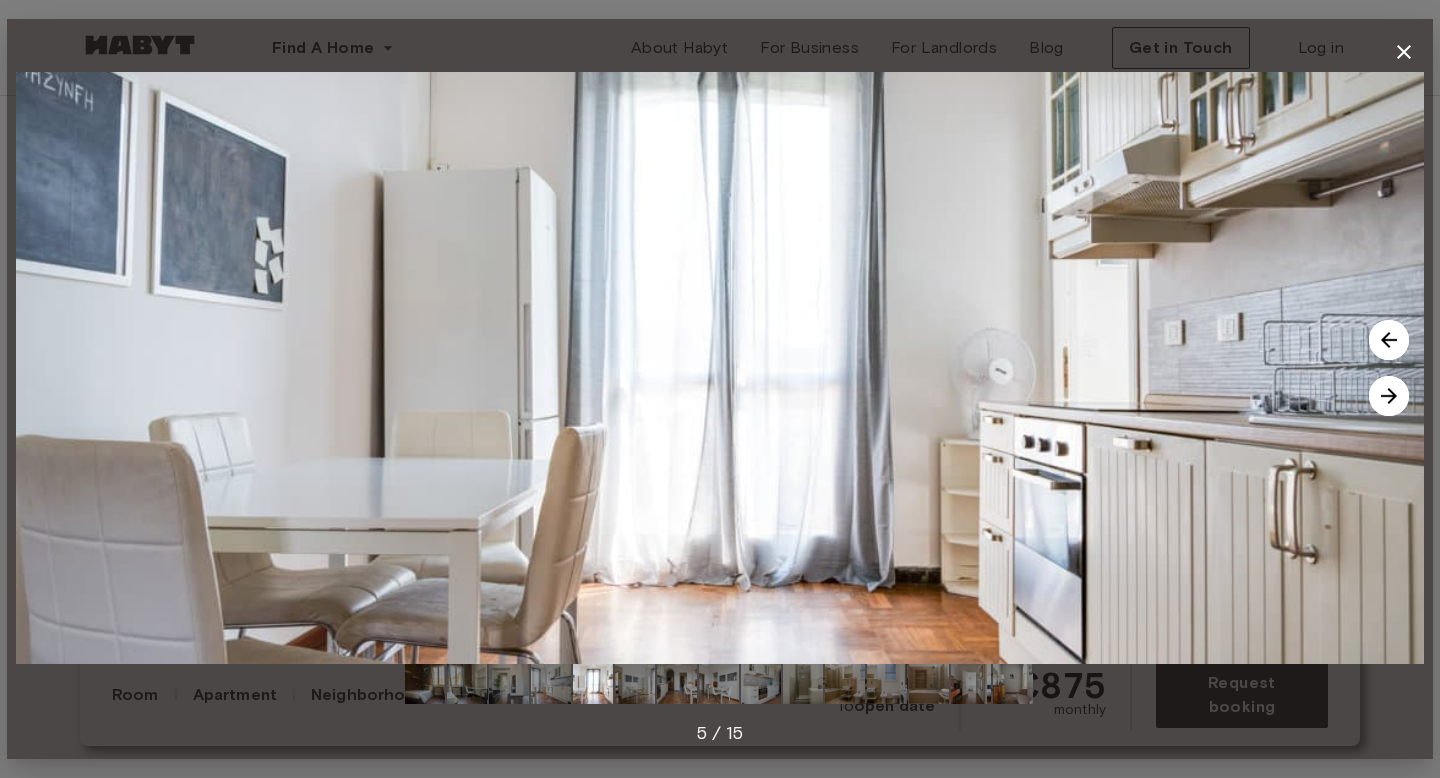 click at bounding box center (1389, 396) 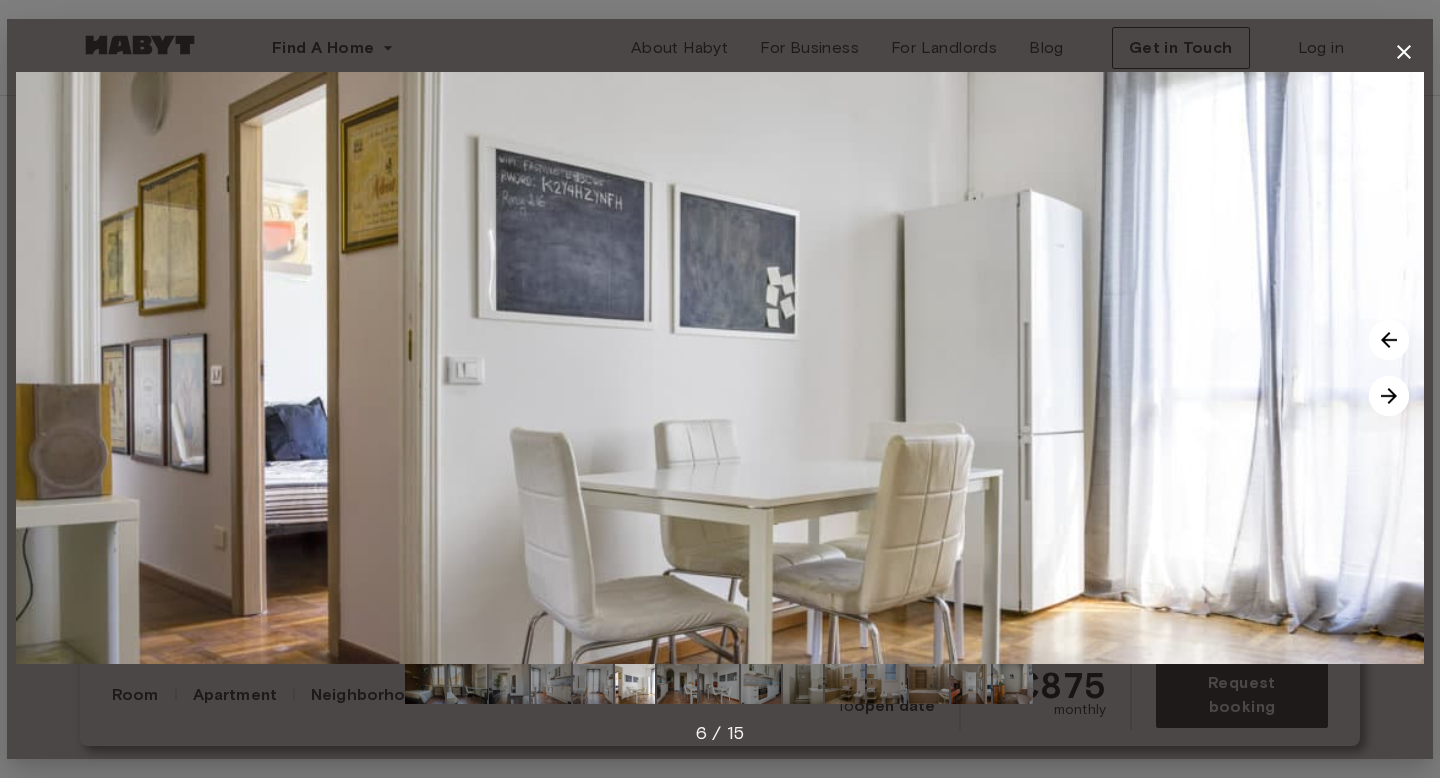 click at bounding box center [1389, 396] 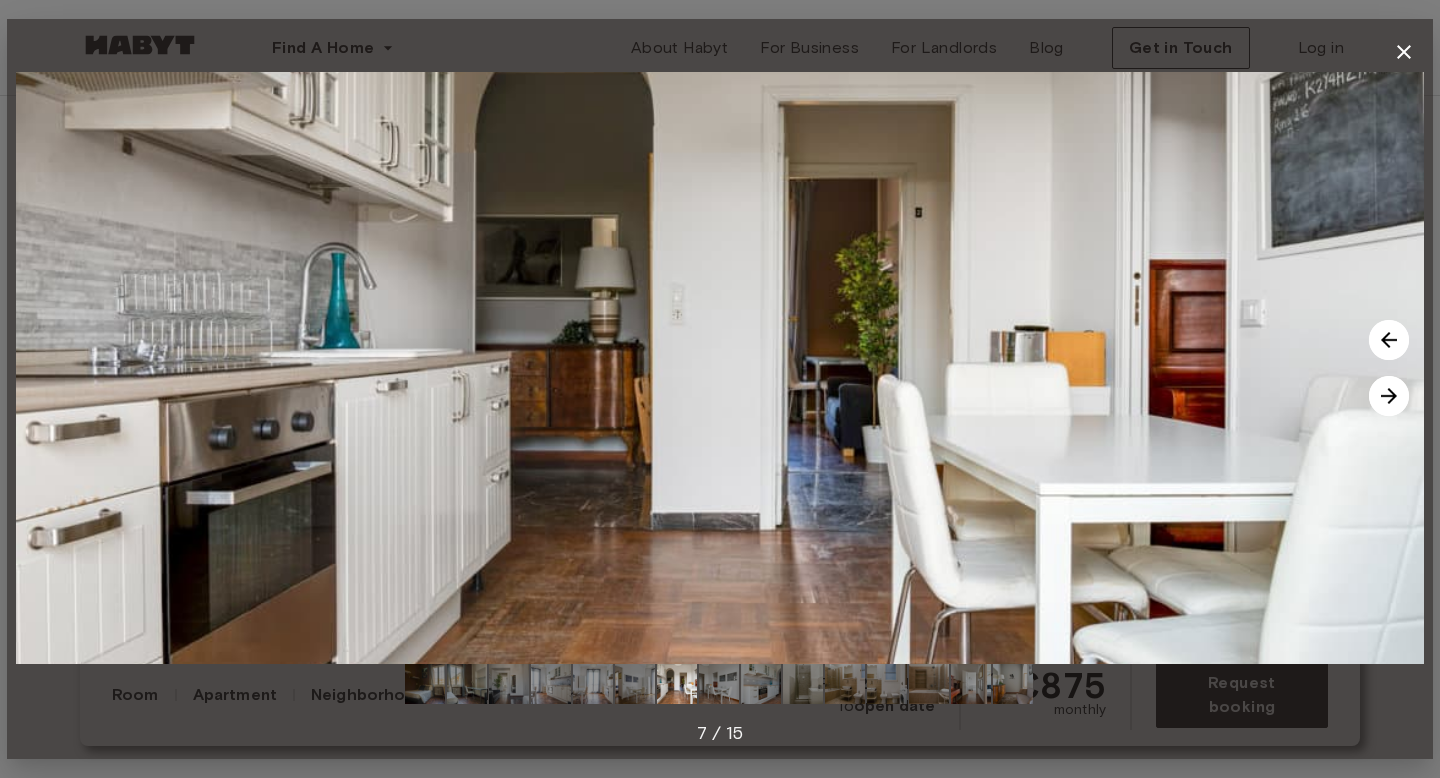 click at bounding box center [1389, 396] 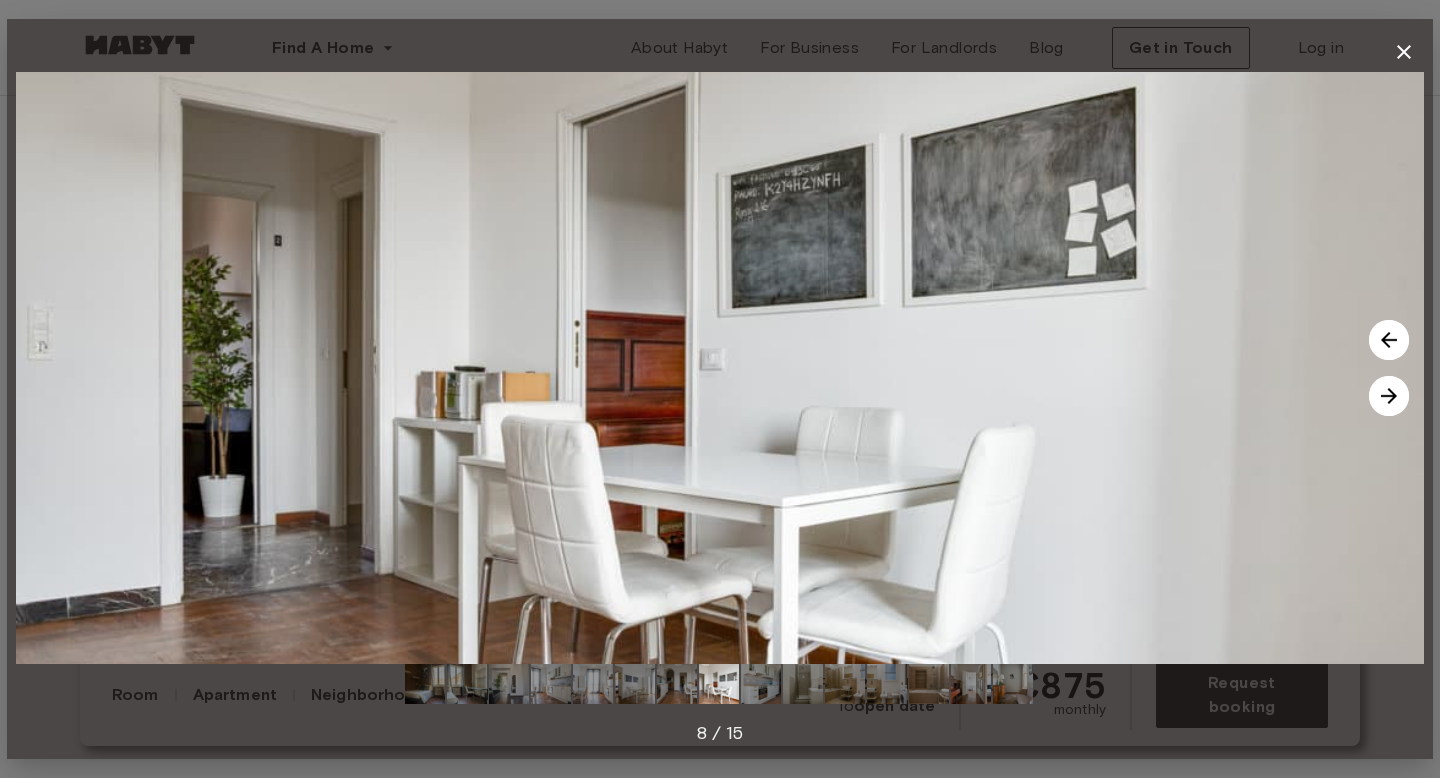 click at bounding box center (1389, 396) 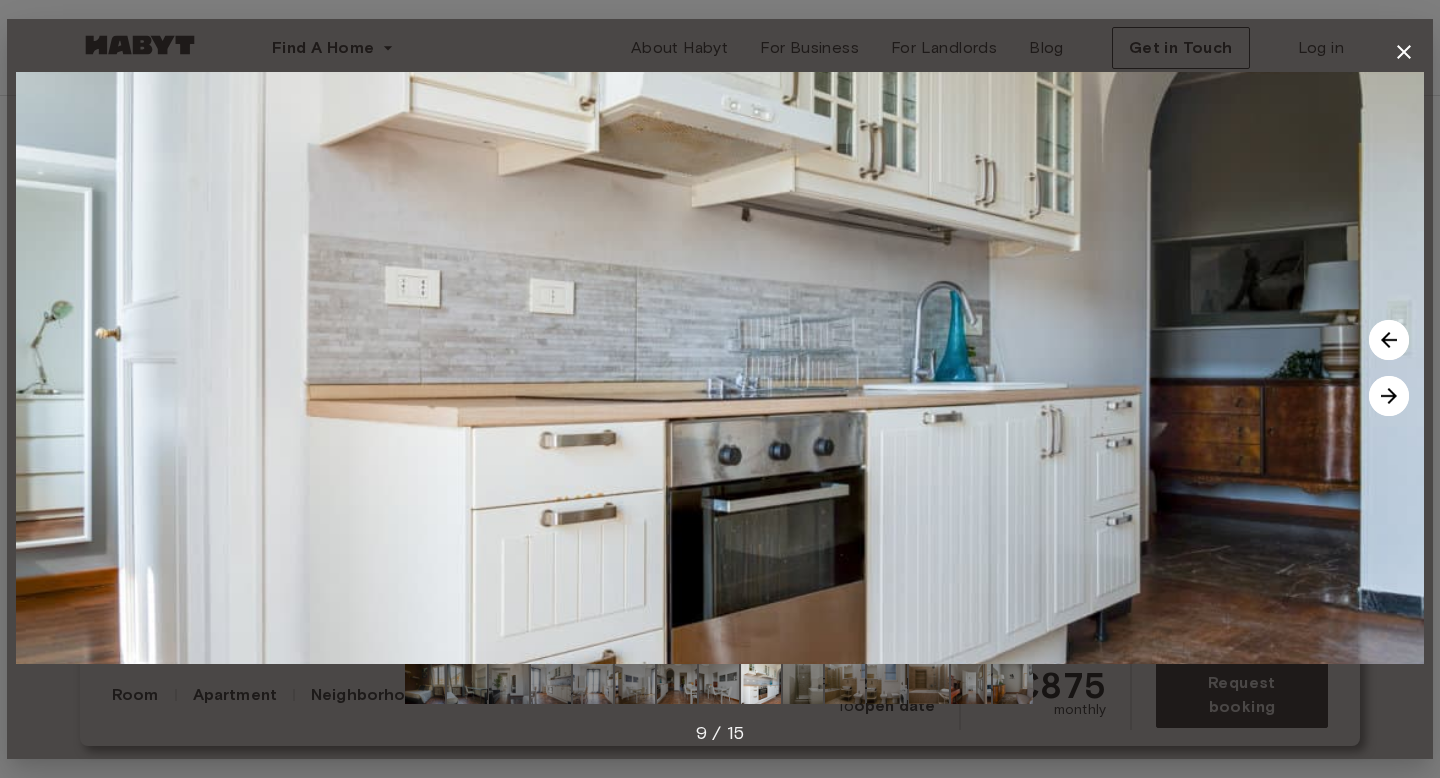 click at bounding box center [1389, 396] 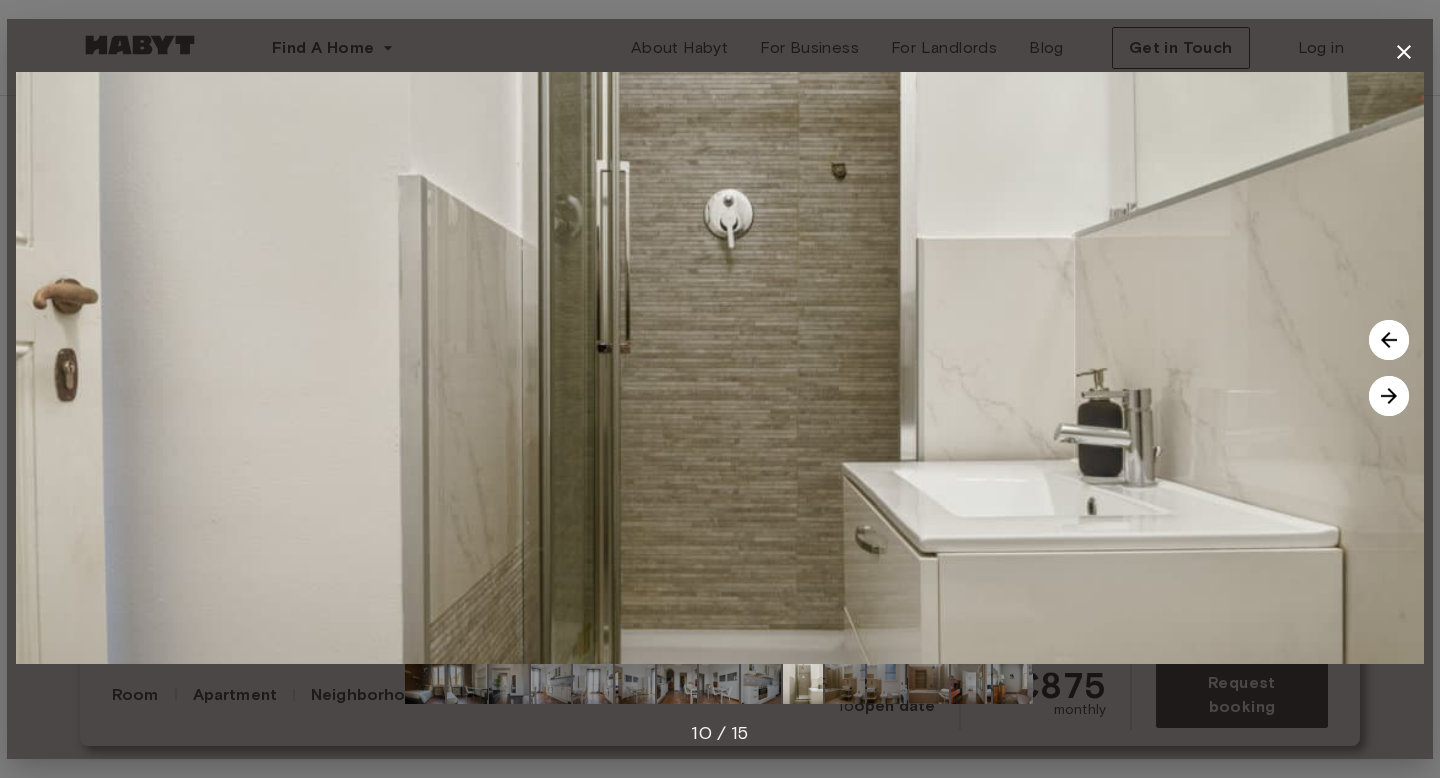 click at bounding box center [1389, 396] 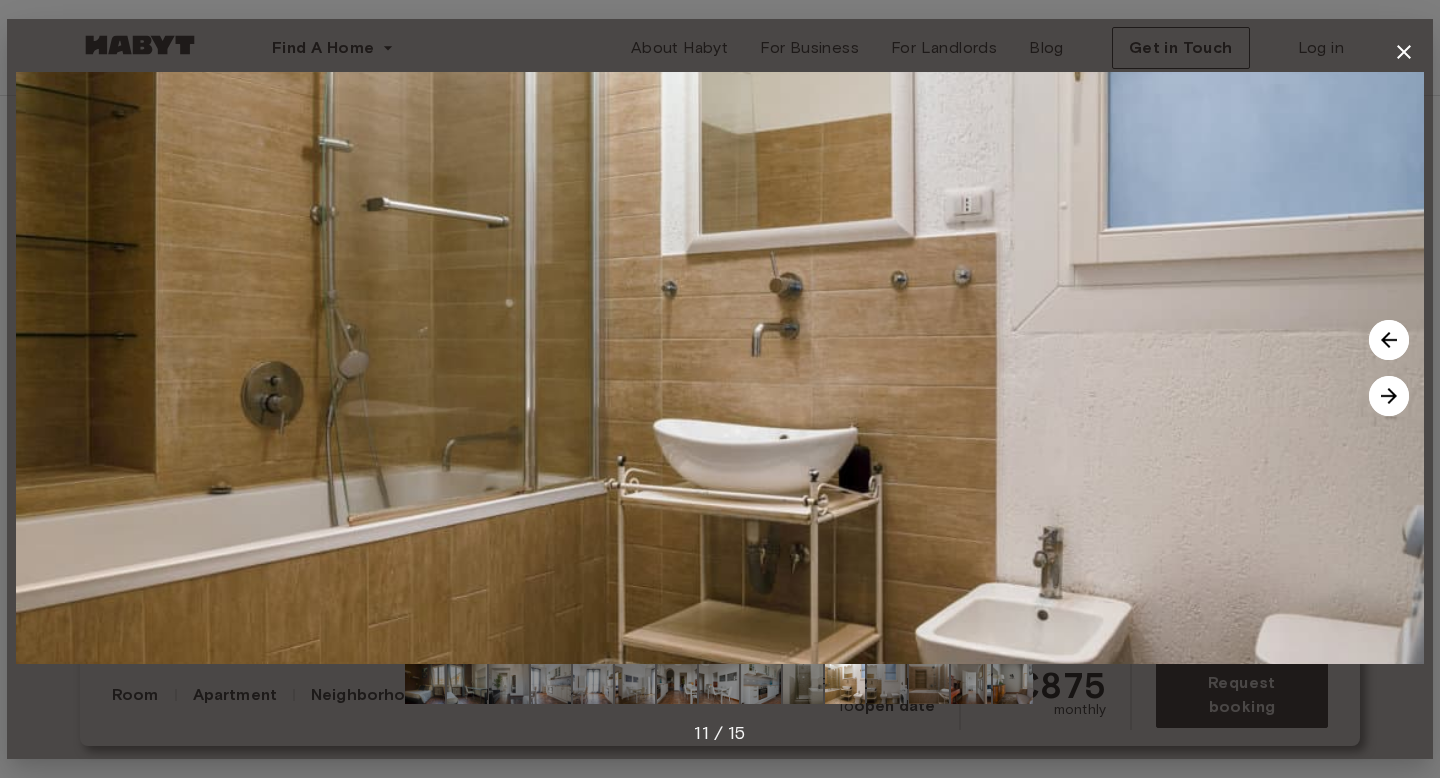 click at bounding box center (1389, 396) 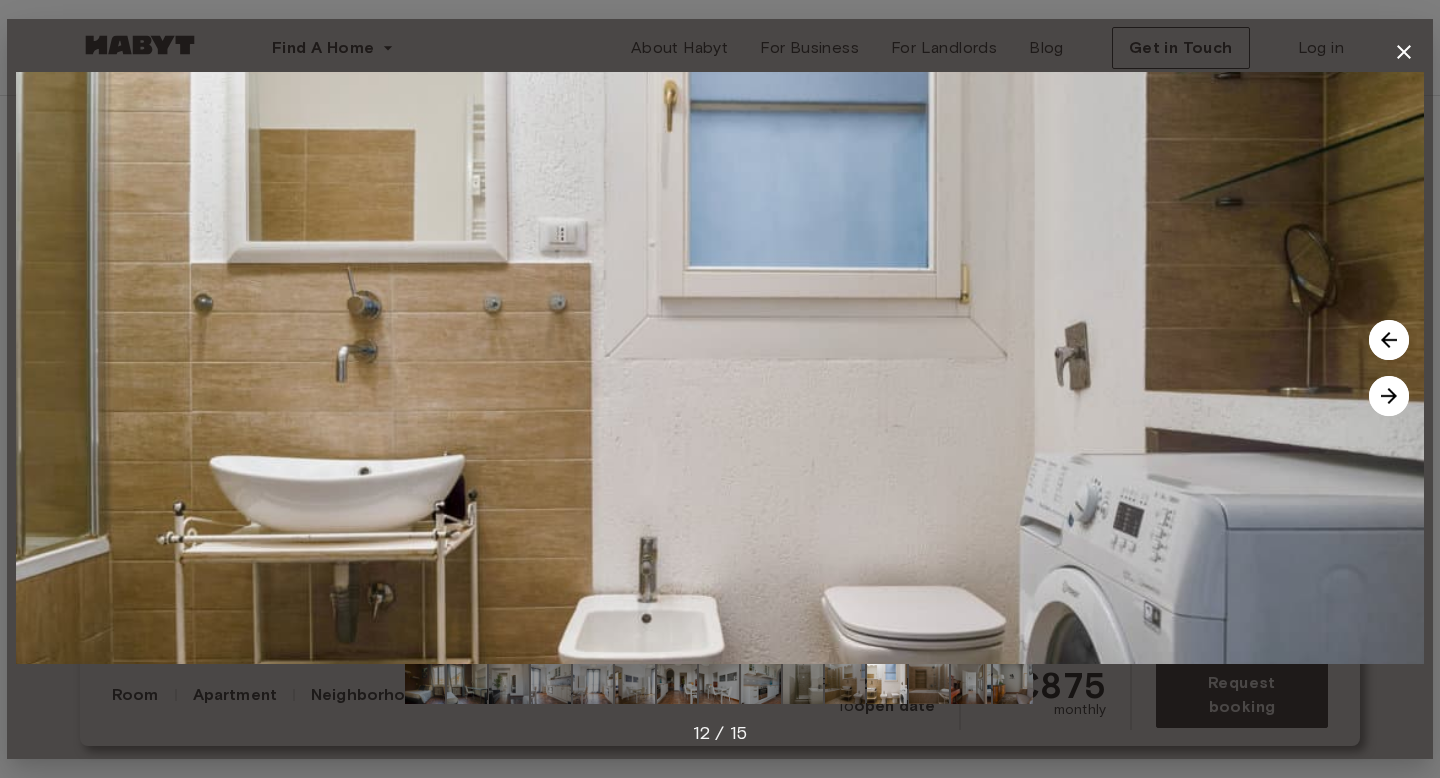 click at bounding box center [1389, 396] 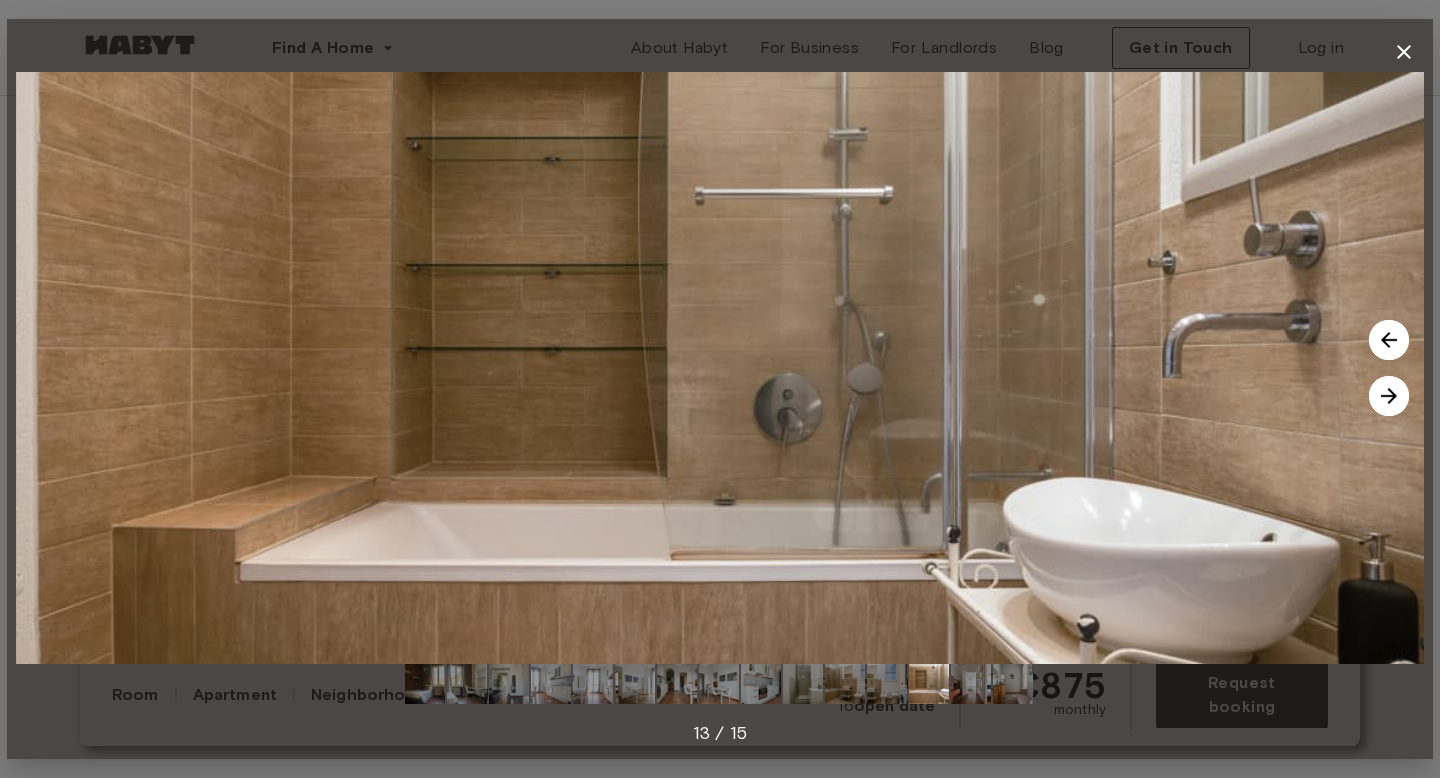 click at bounding box center (1389, 396) 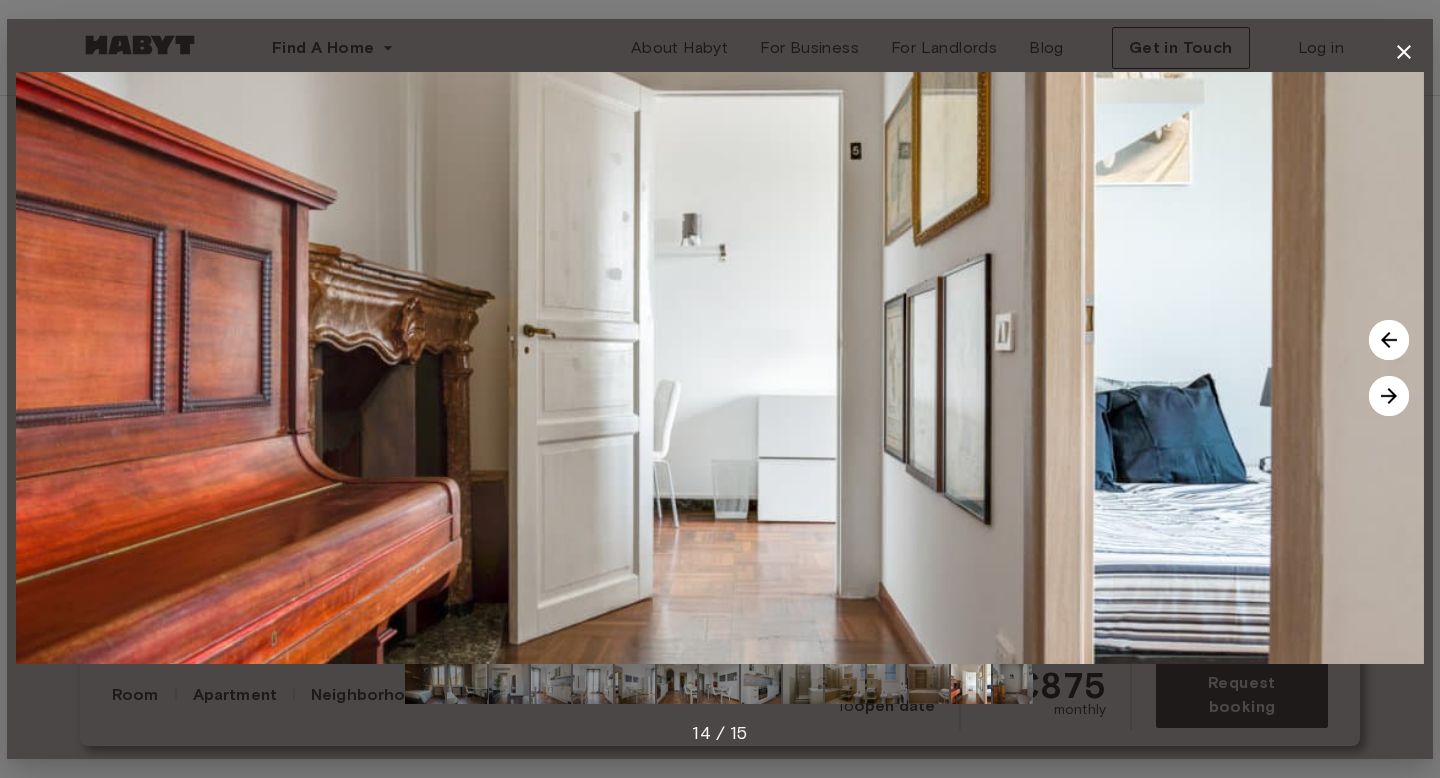 click at bounding box center [1389, 396] 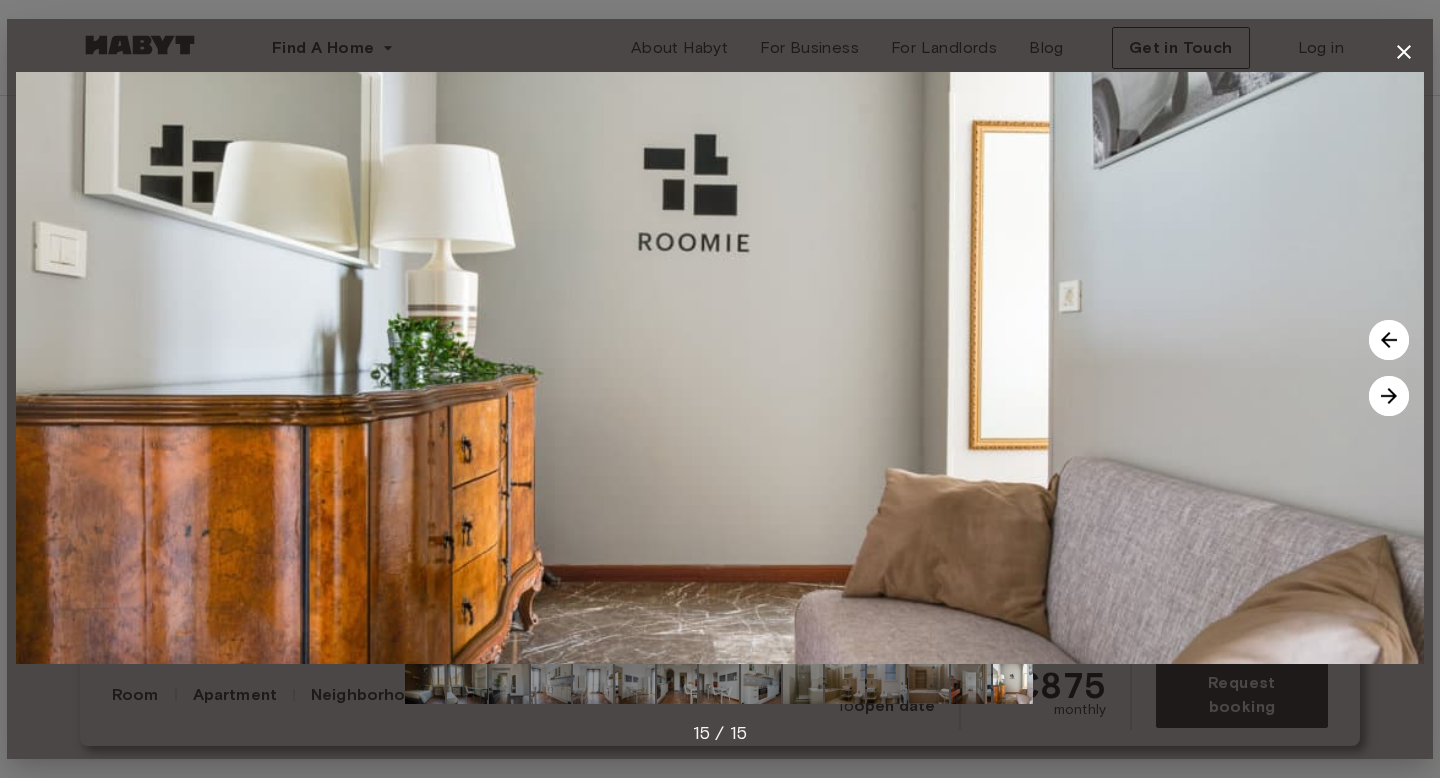 click at bounding box center [1389, 396] 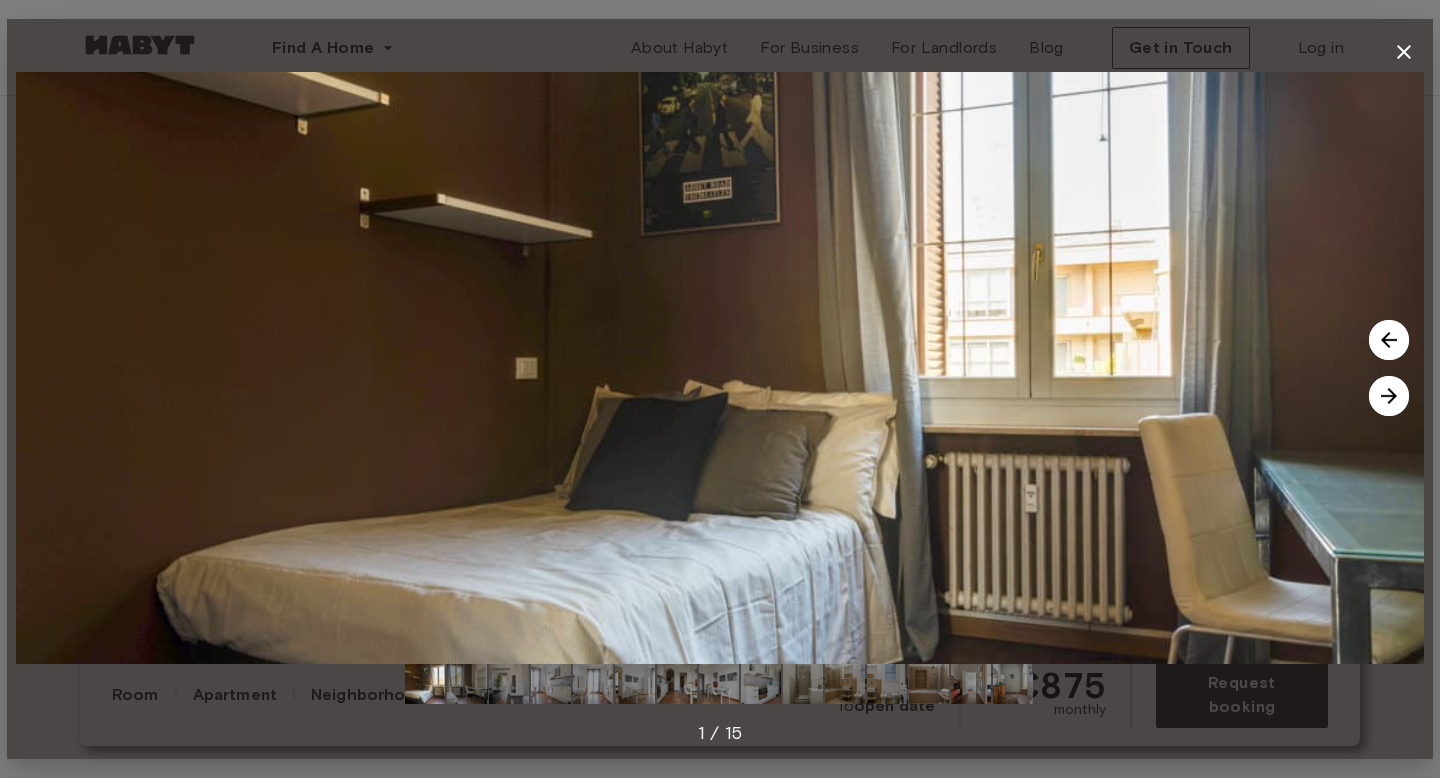 click at bounding box center [1389, 396] 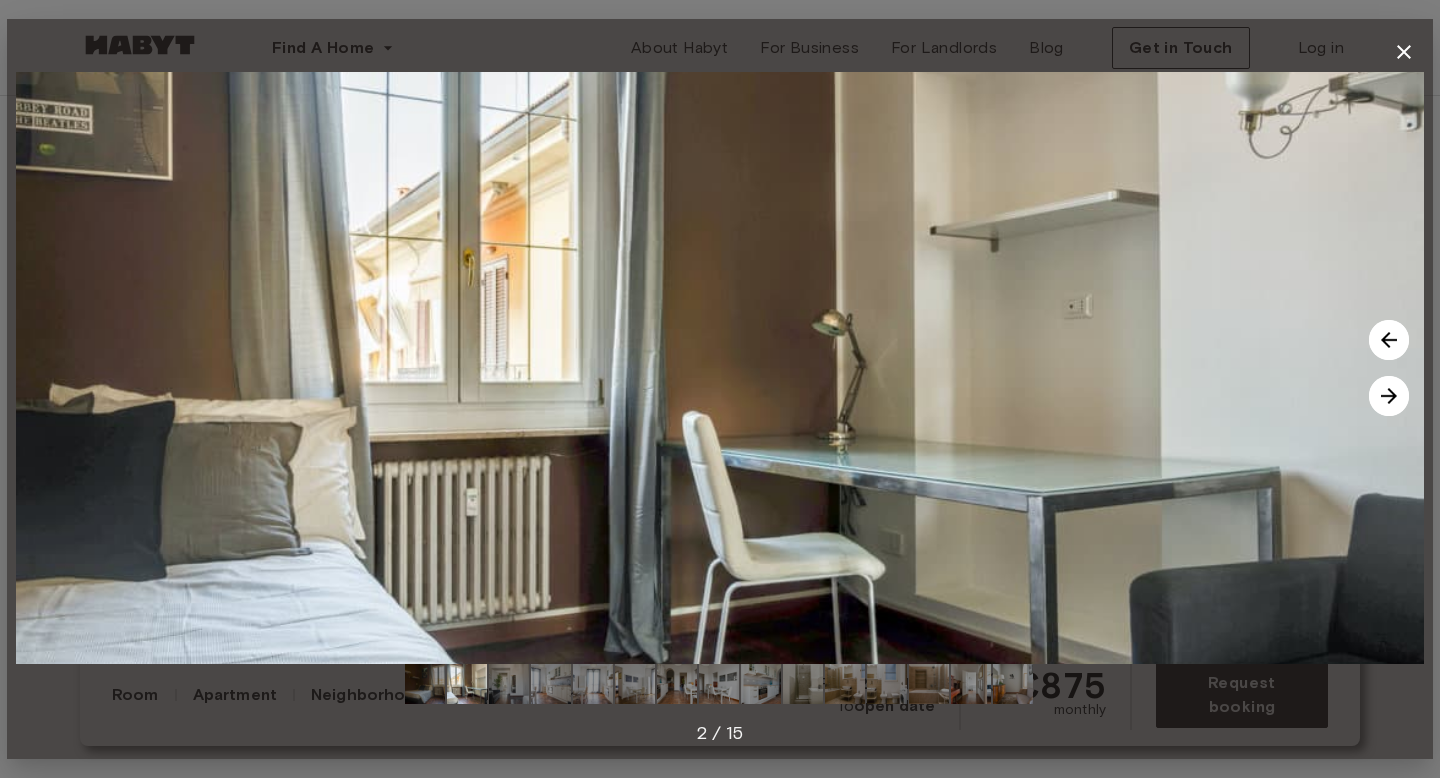 click at bounding box center (1389, 396) 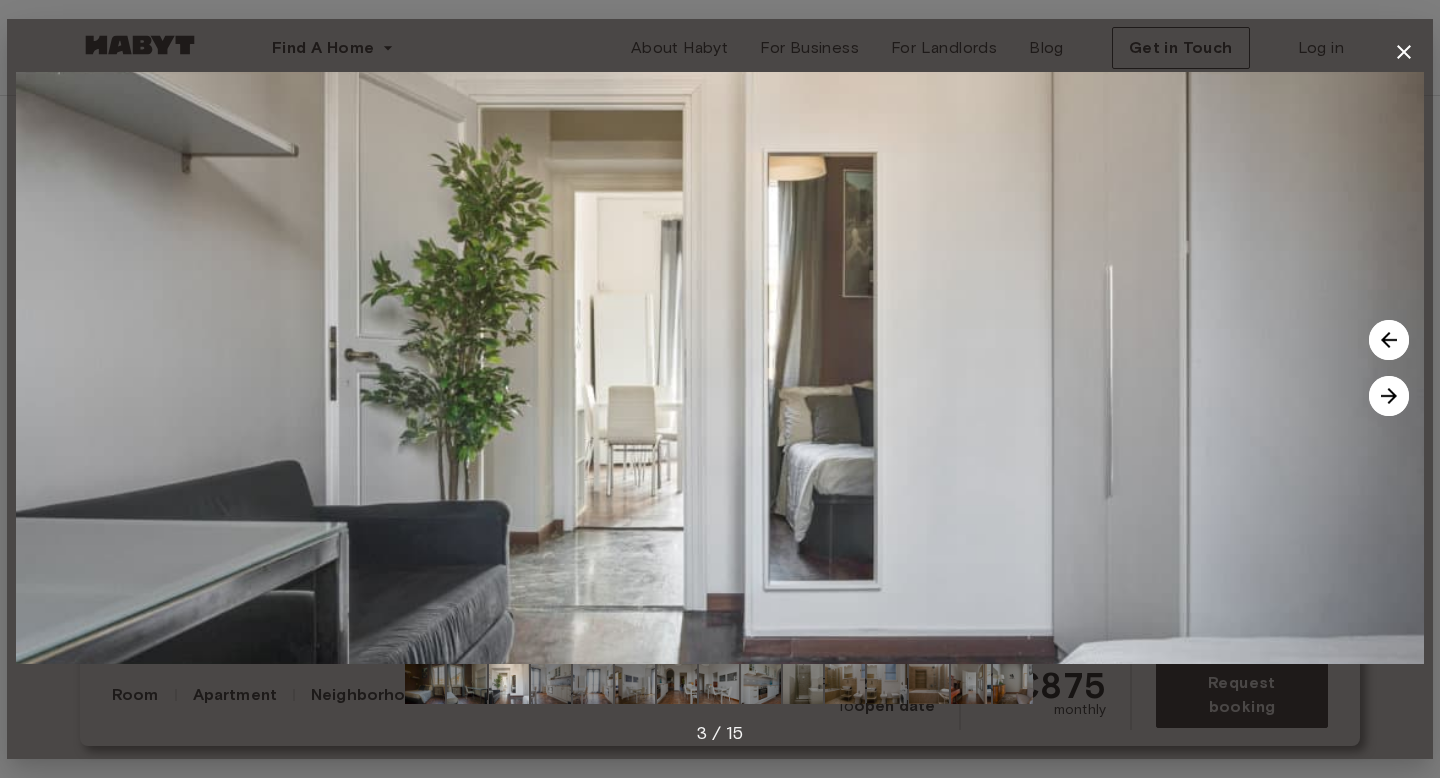 click at bounding box center (1389, 396) 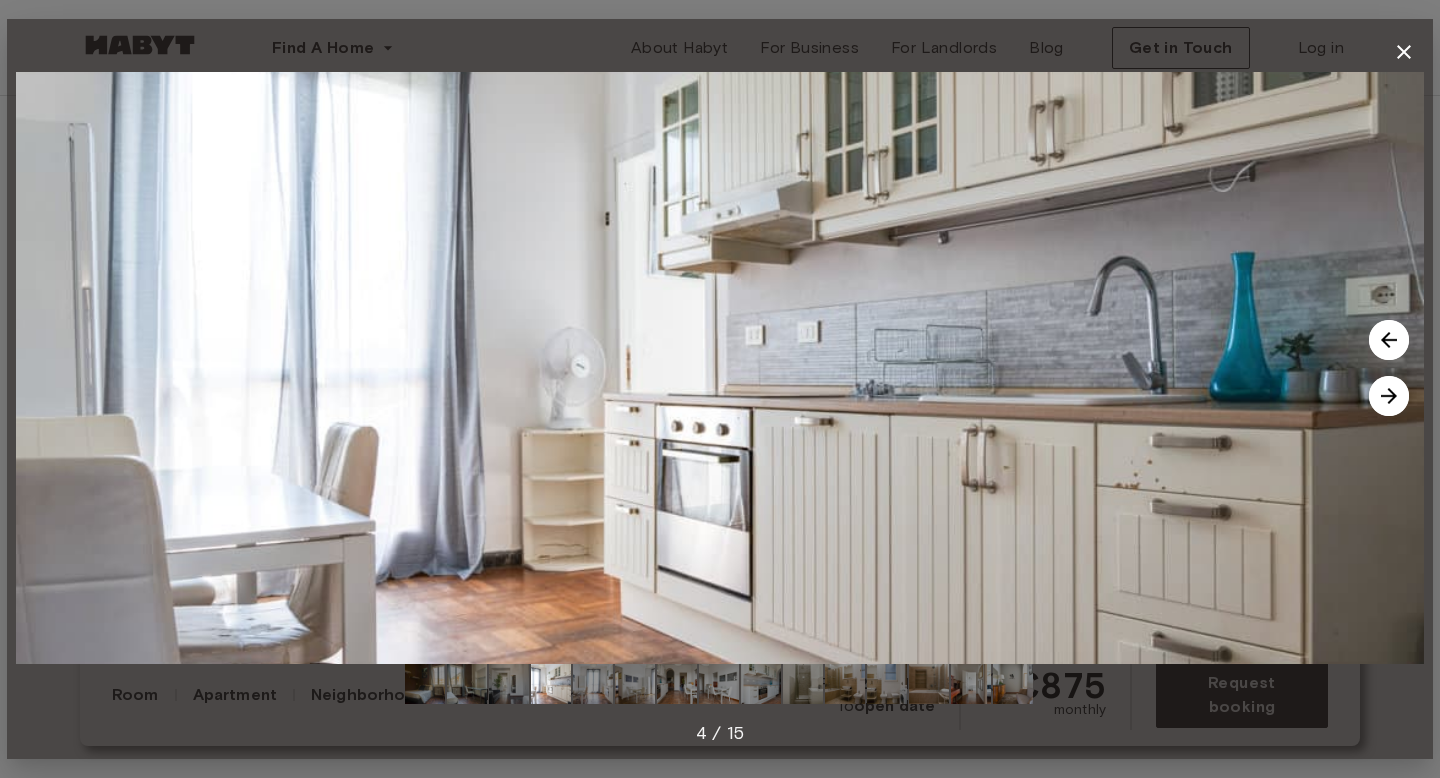 click 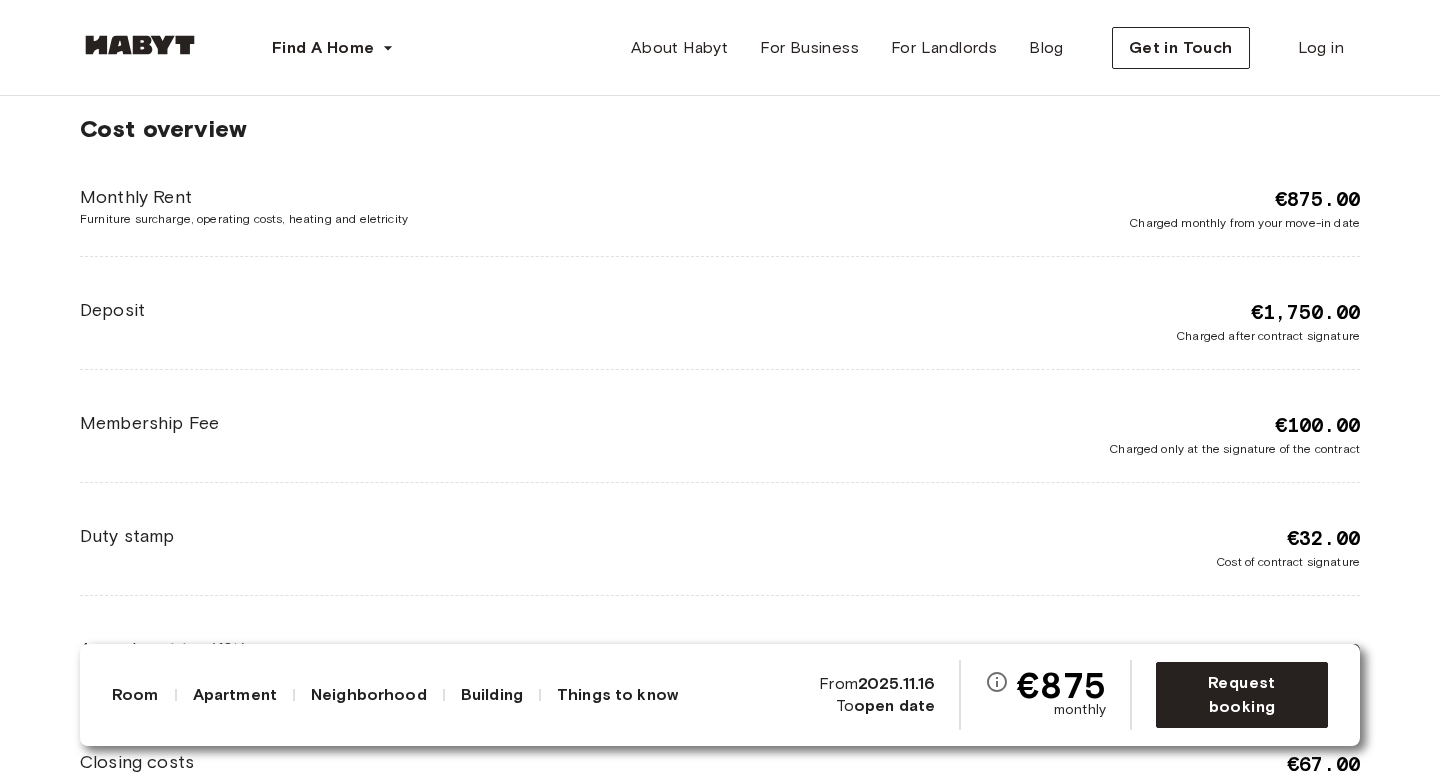 scroll, scrollTop: 3562, scrollLeft: 0, axis: vertical 